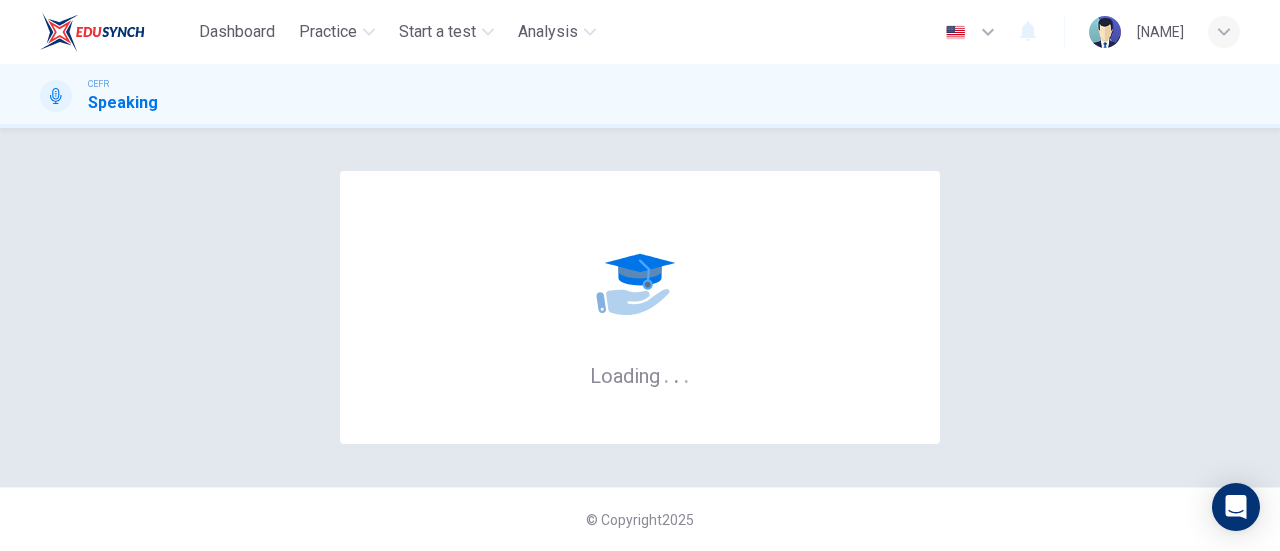 scroll, scrollTop: 0, scrollLeft: 0, axis: both 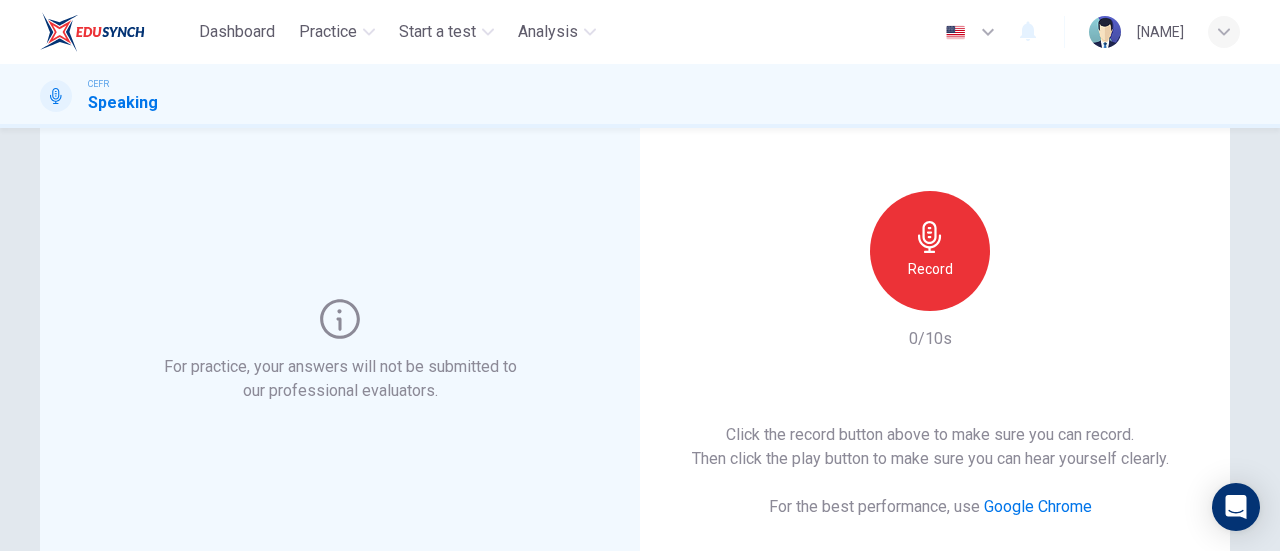 click on "Record" at bounding box center [930, 269] 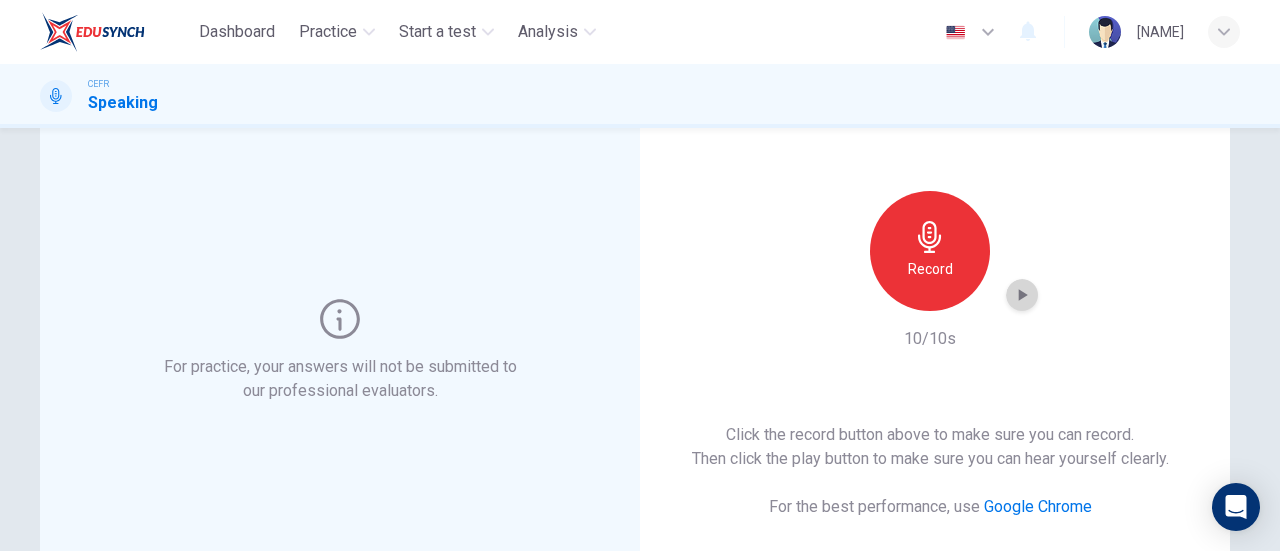 click at bounding box center (1023, 295) 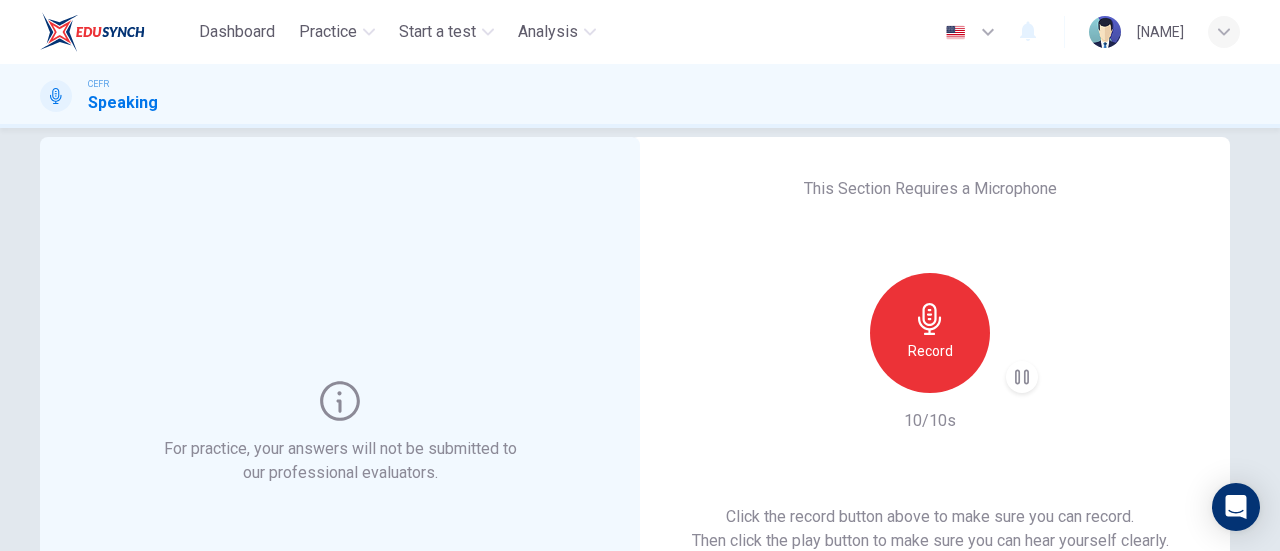 scroll, scrollTop: 48, scrollLeft: 0, axis: vertical 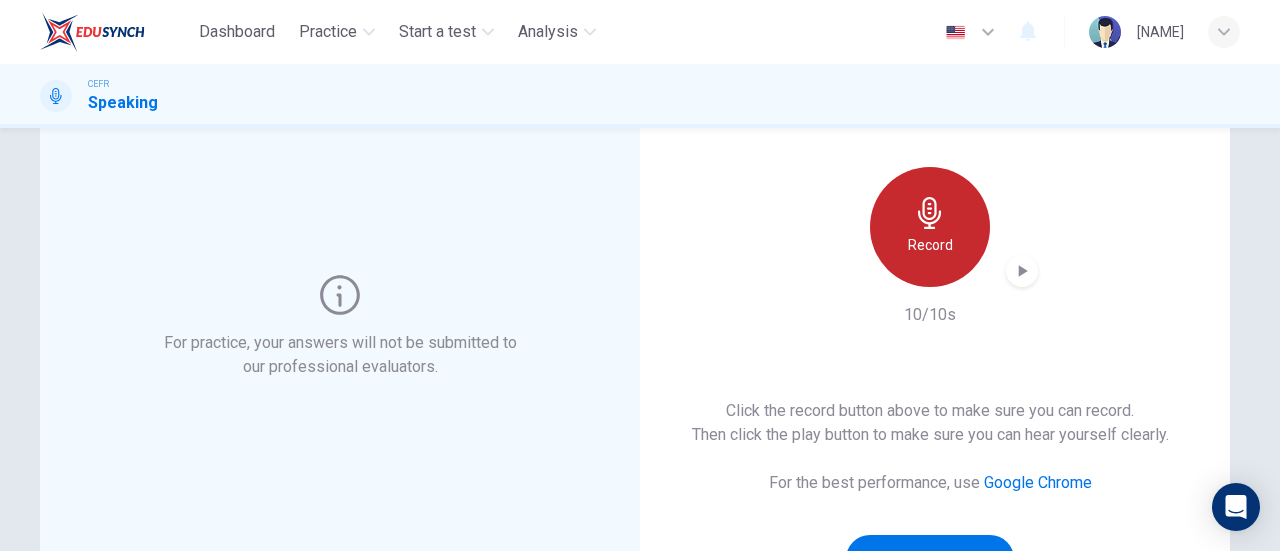 click on "Record" at bounding box center [930, 227] 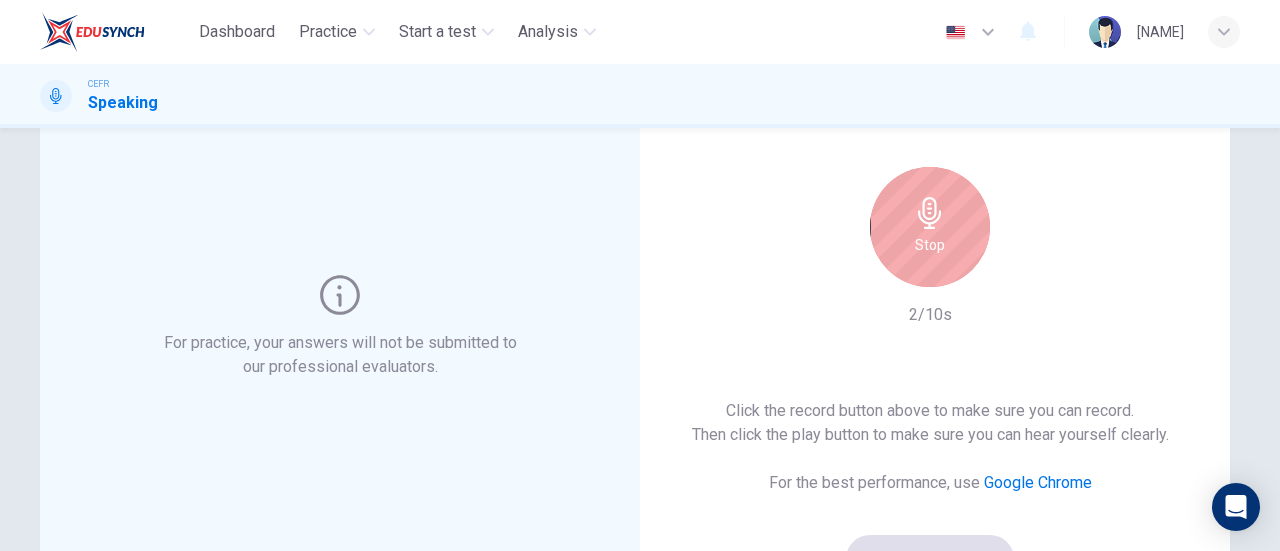 type 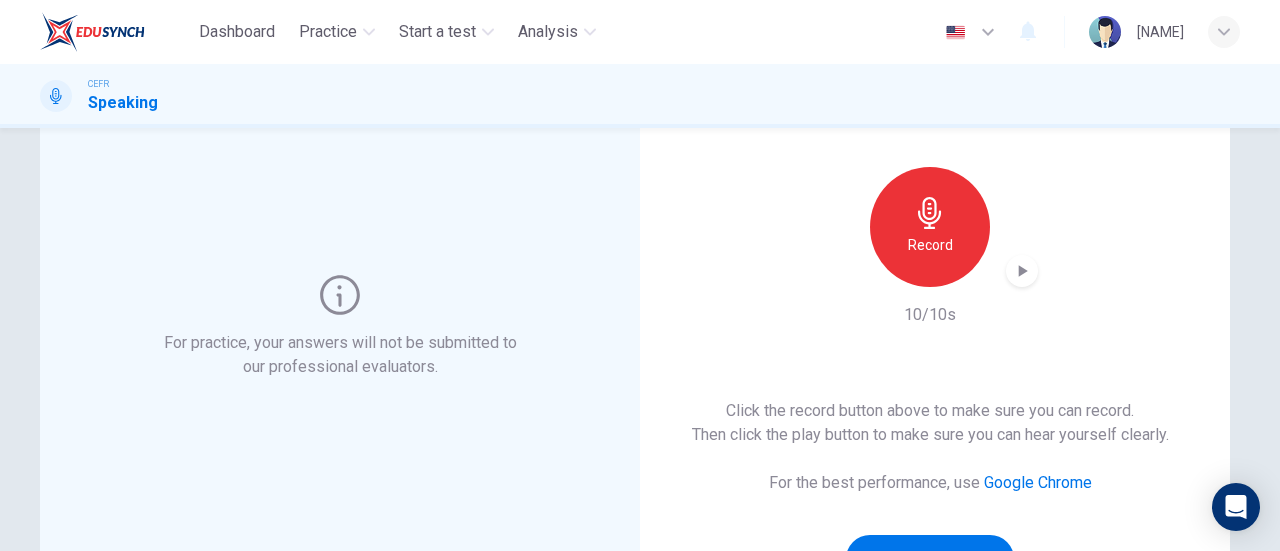 scroll, scrollTop: 265, scrollLeft: 0, axis: vertical 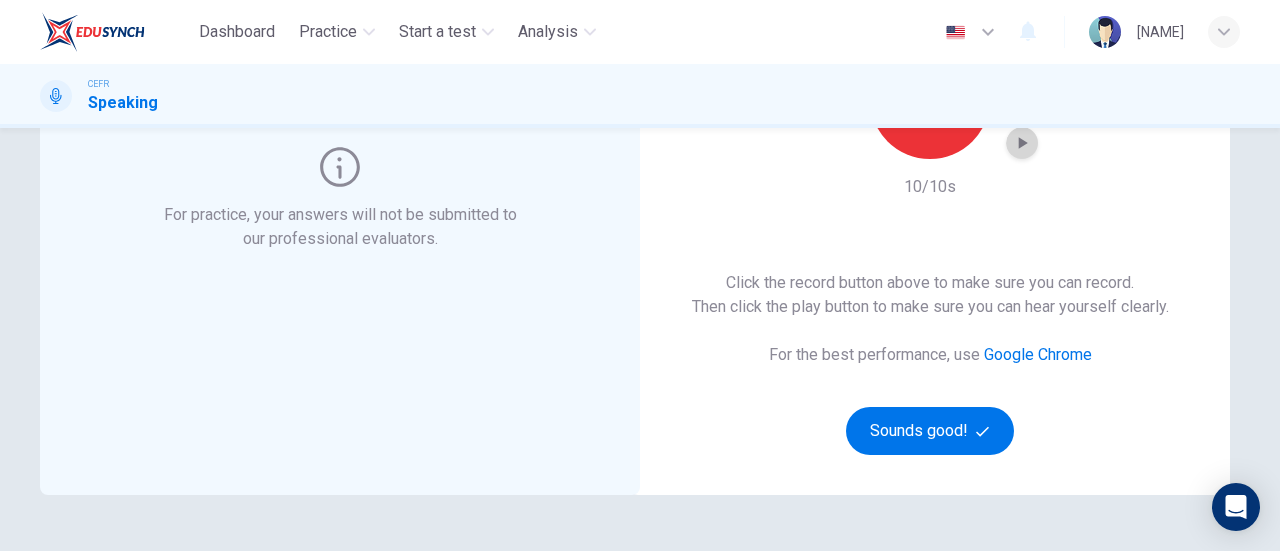 click at bounding box center (1022, 143) 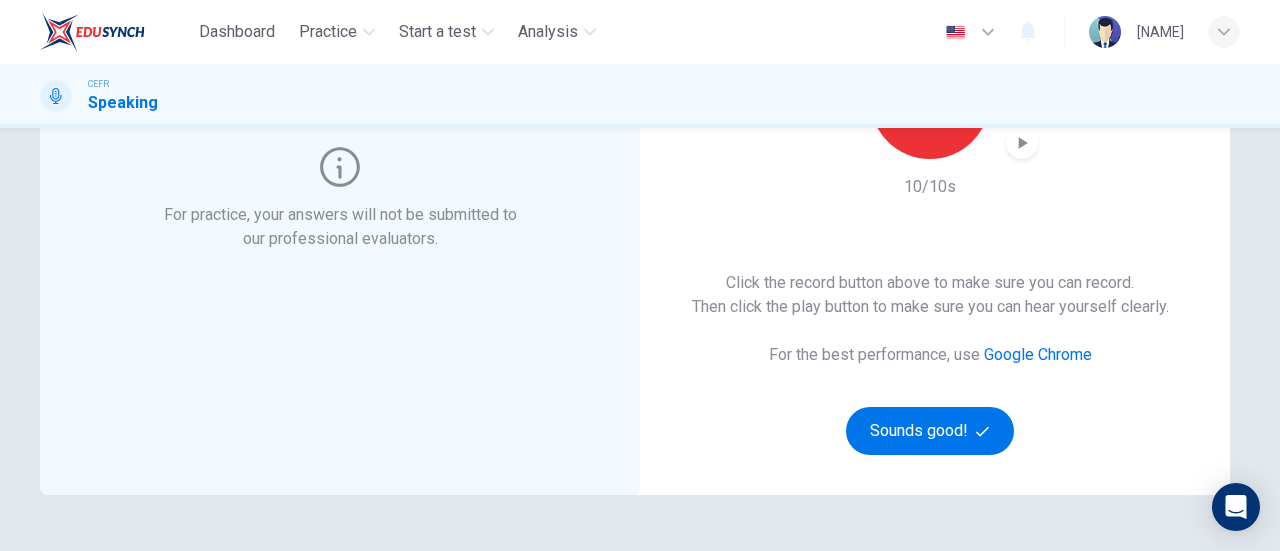 type 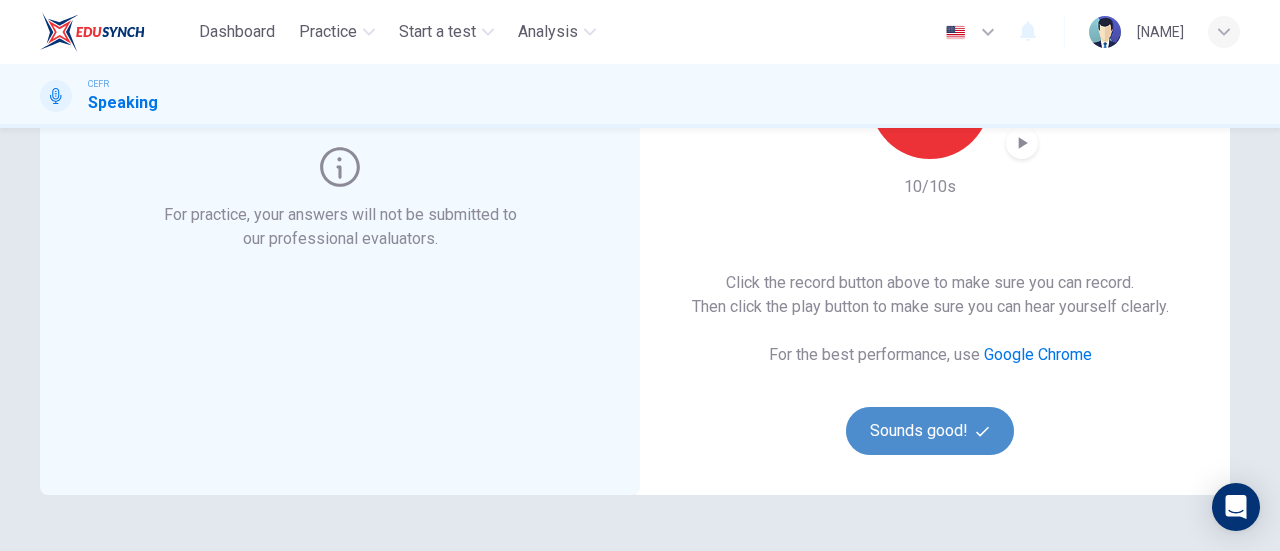 click on "Sounds good!" at bounding box center [930, 431] 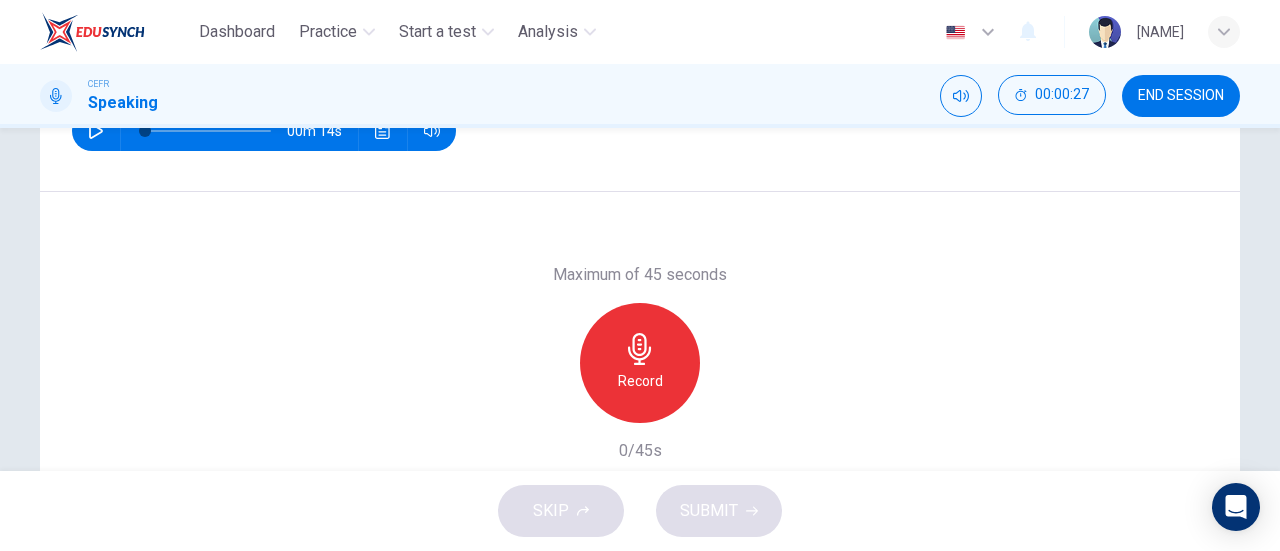 scroll, scrollTop: 353, scrollLeft: 0, axis: vertical 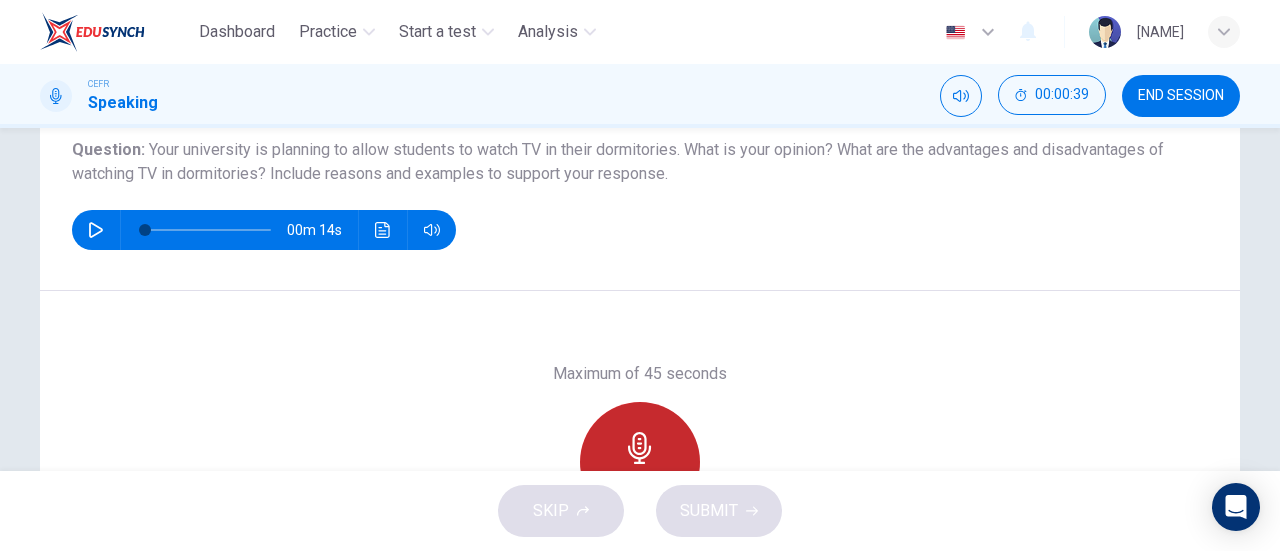click at bounding box center [639, 448] 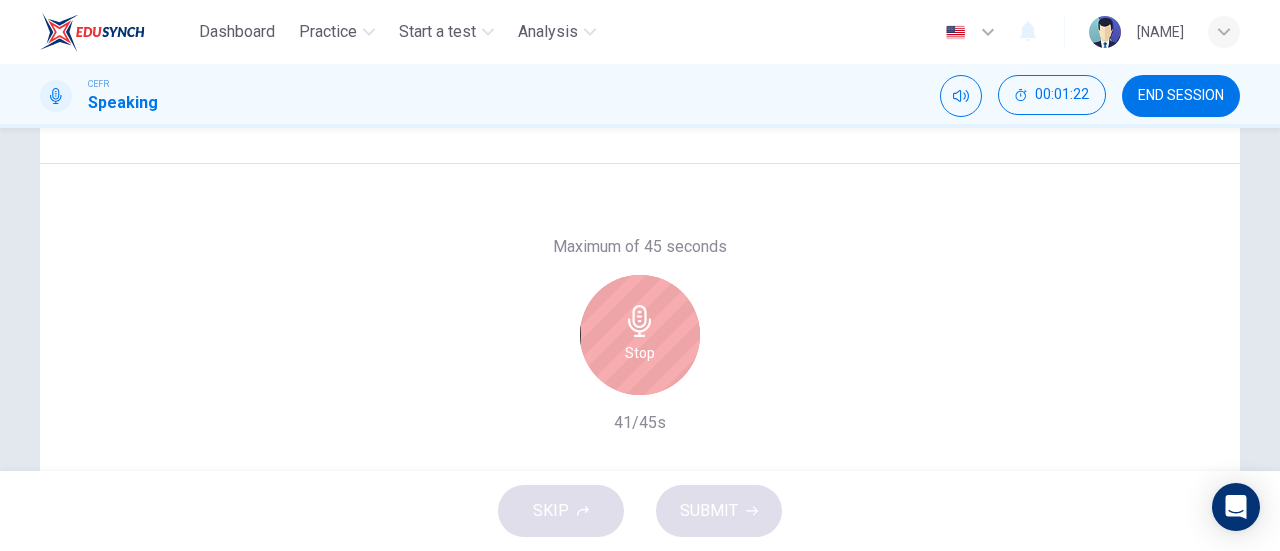 scroll, scrollTop: 356, scrollLeft: 0, axis: vertical 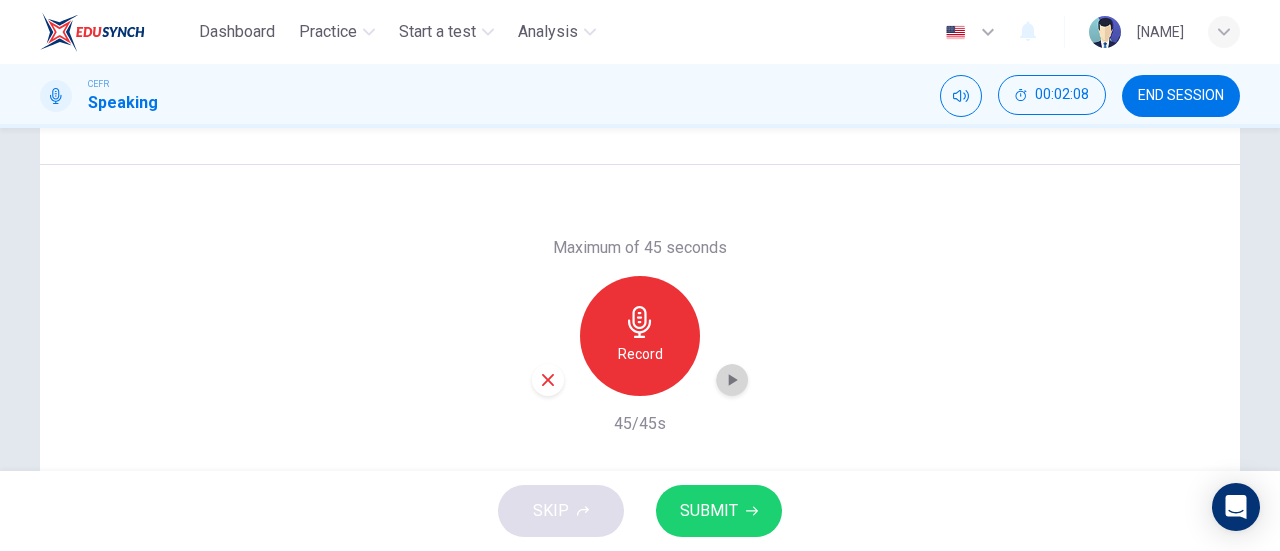 click at bounding box center [732, 380] 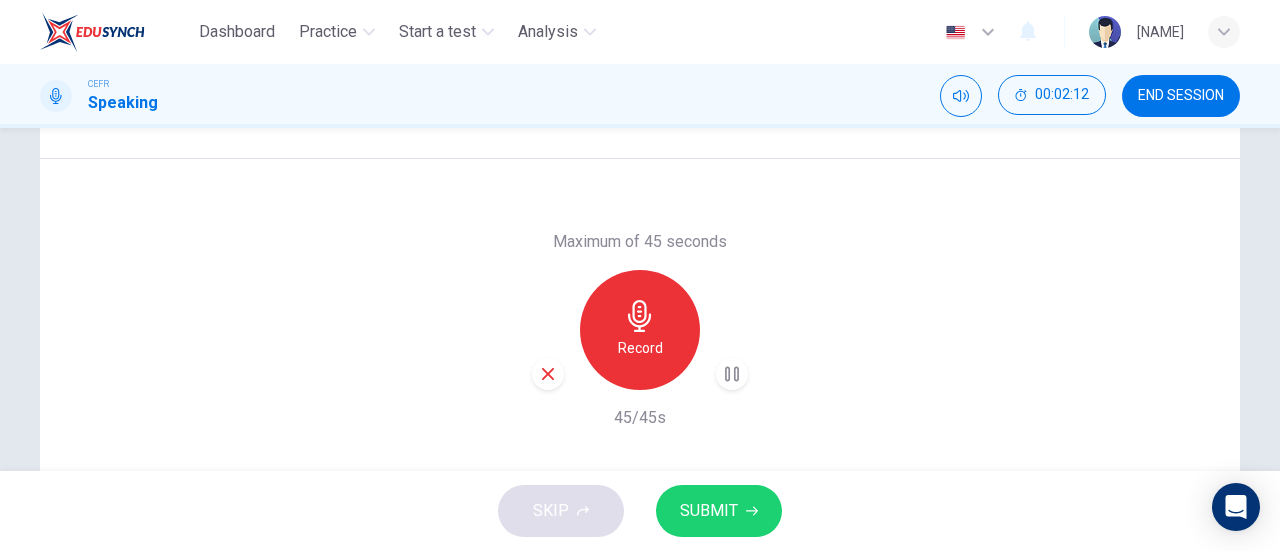 scroll, scrollTop: 358, scrollLeft: 0, axis: vertical 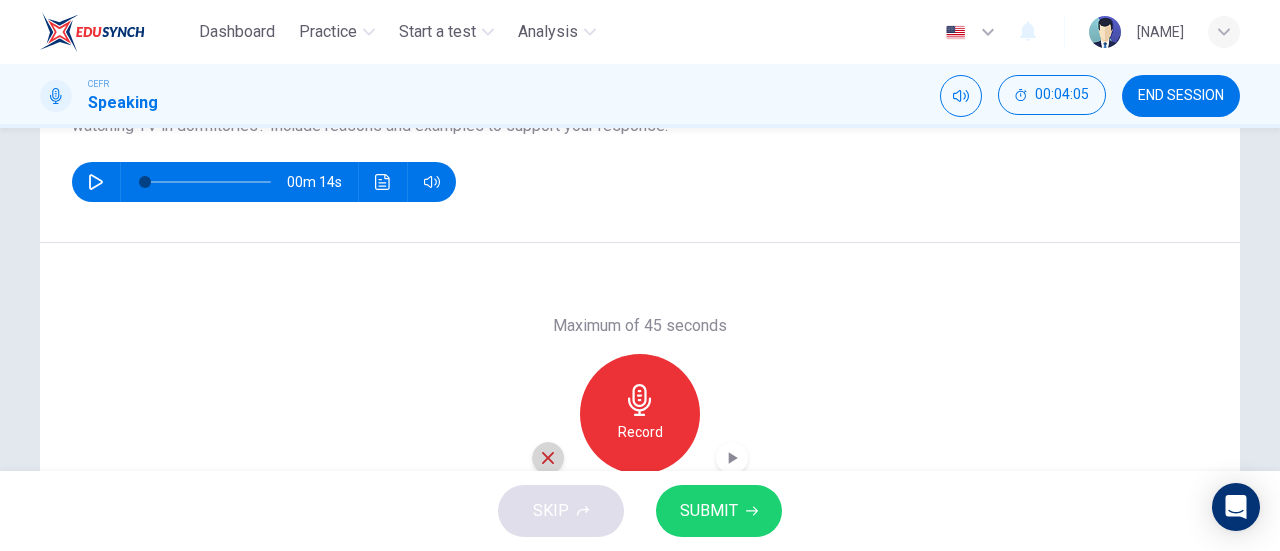 click at bounding box center [548, 458] 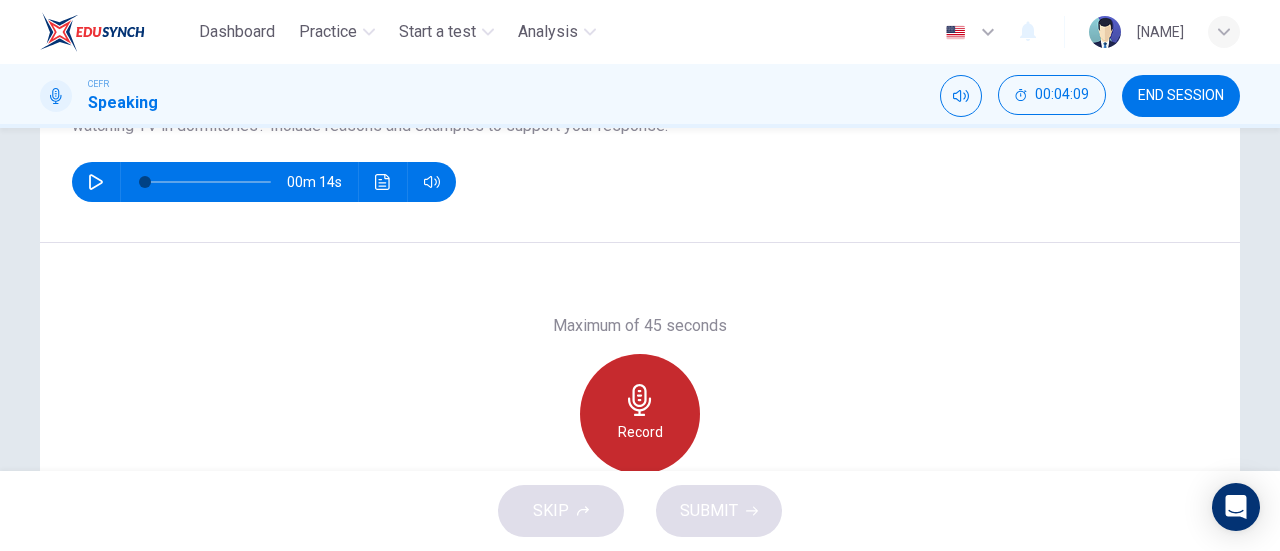 click on "Record" at bounding box center [640, 414] 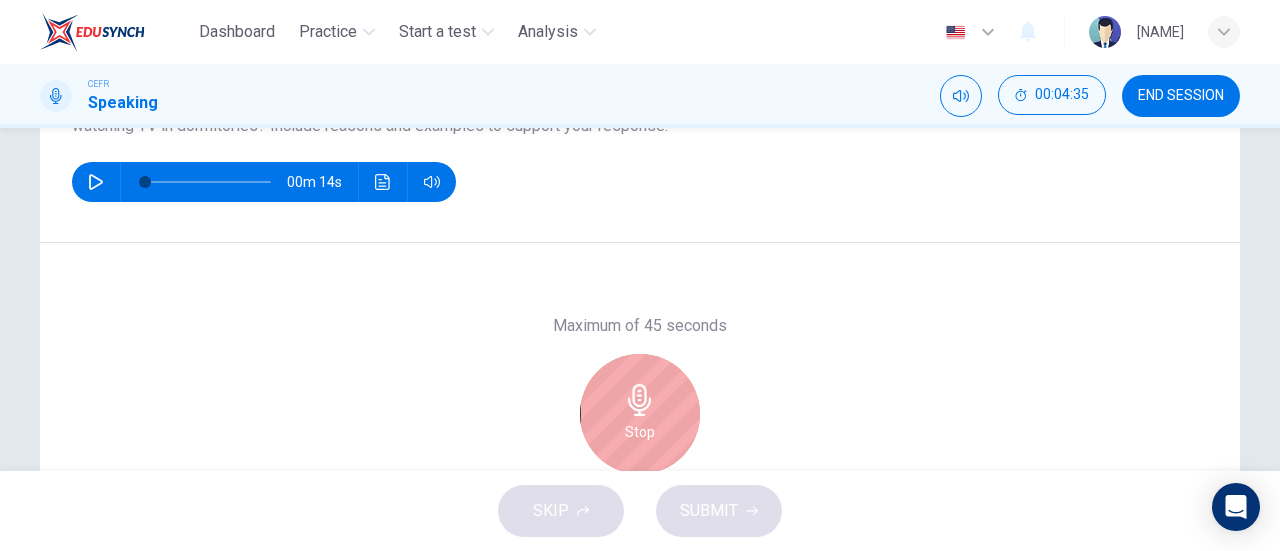 type 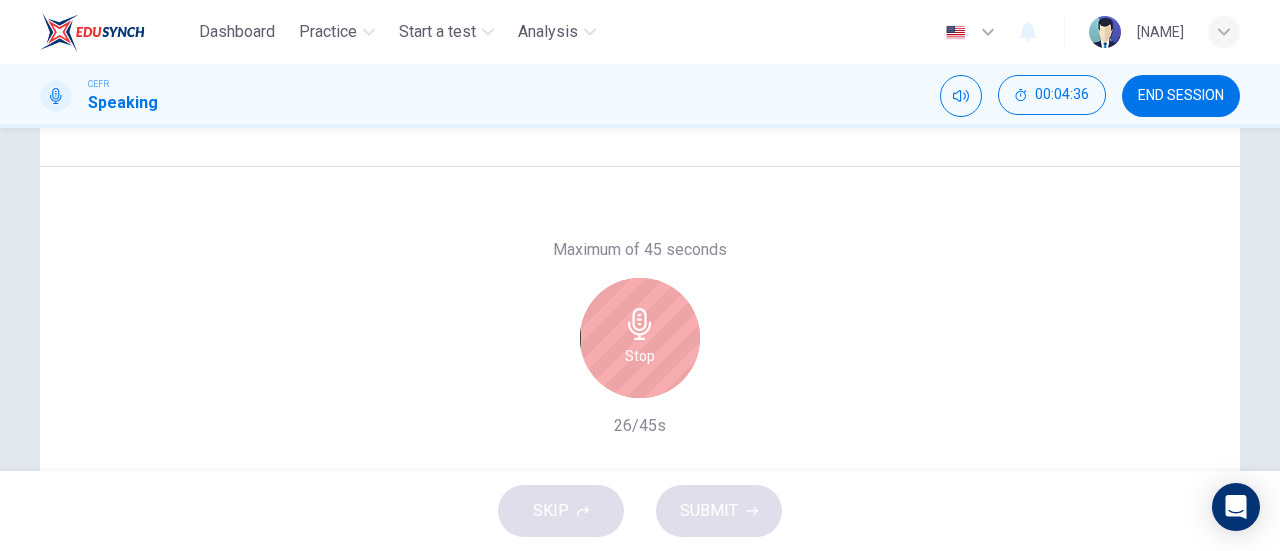 scroll, scrollTop: 358, scrollLeft: 0, axis: vertical 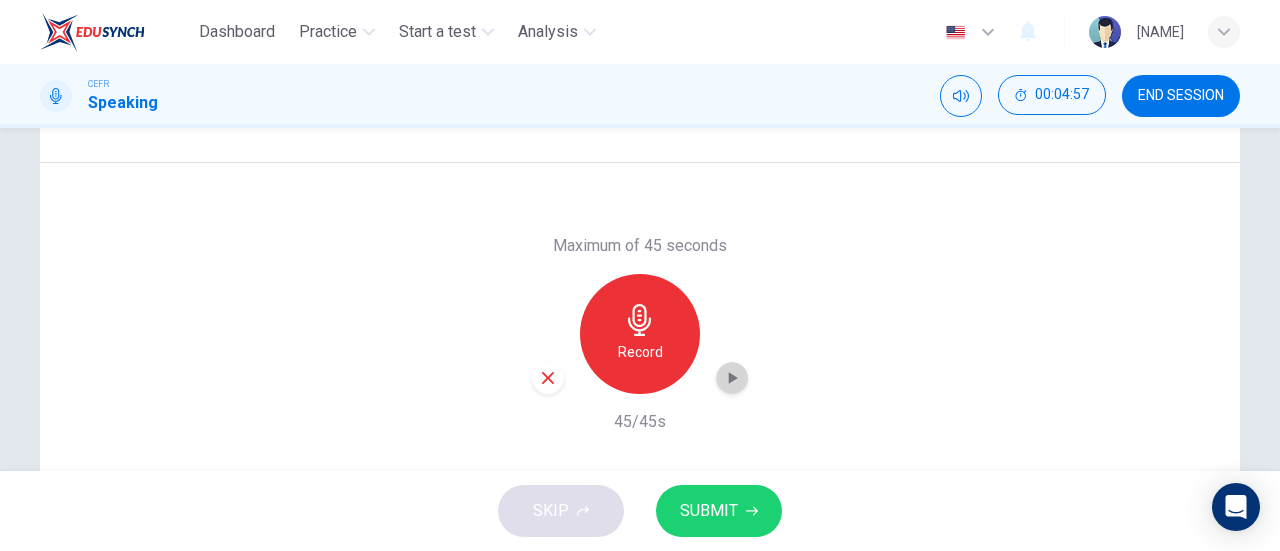 click at bounding box center [732, 378] 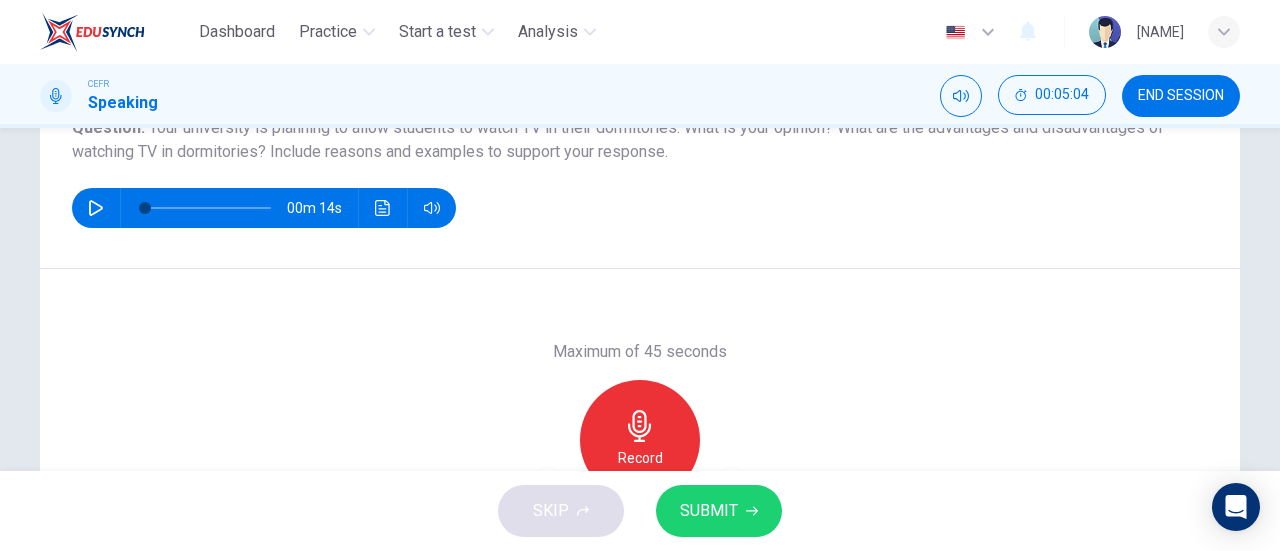scroll, scrollTop: 50, scrollLeft: 0, axis: vertical 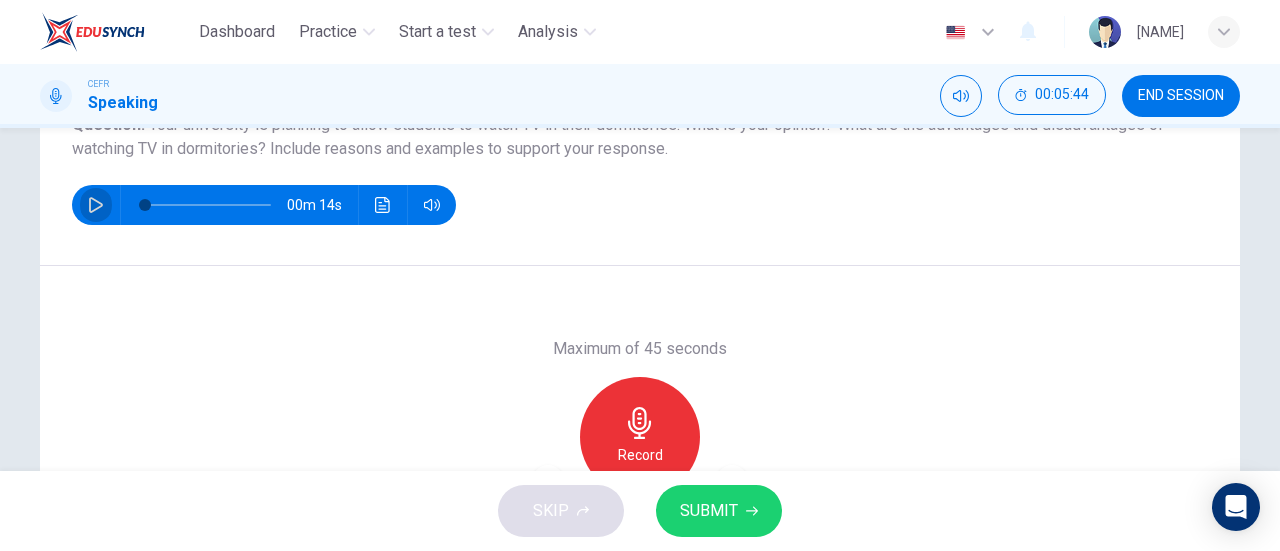 click at bounding box center (96, 205) 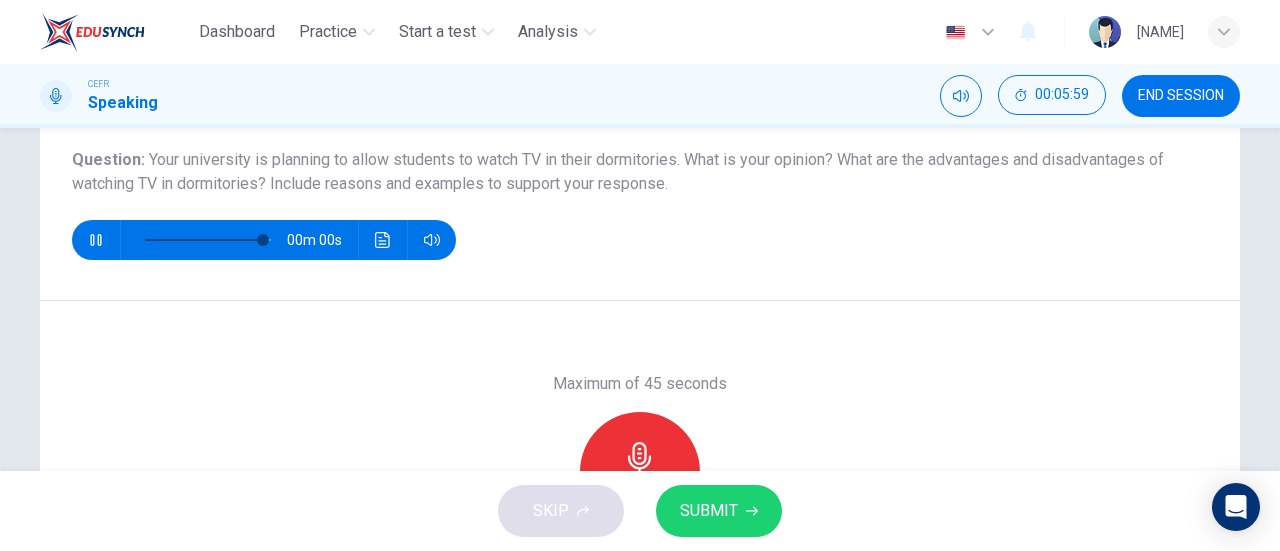 scroll, scrollTop: 432, scrollLeft: 0, axis: vertical 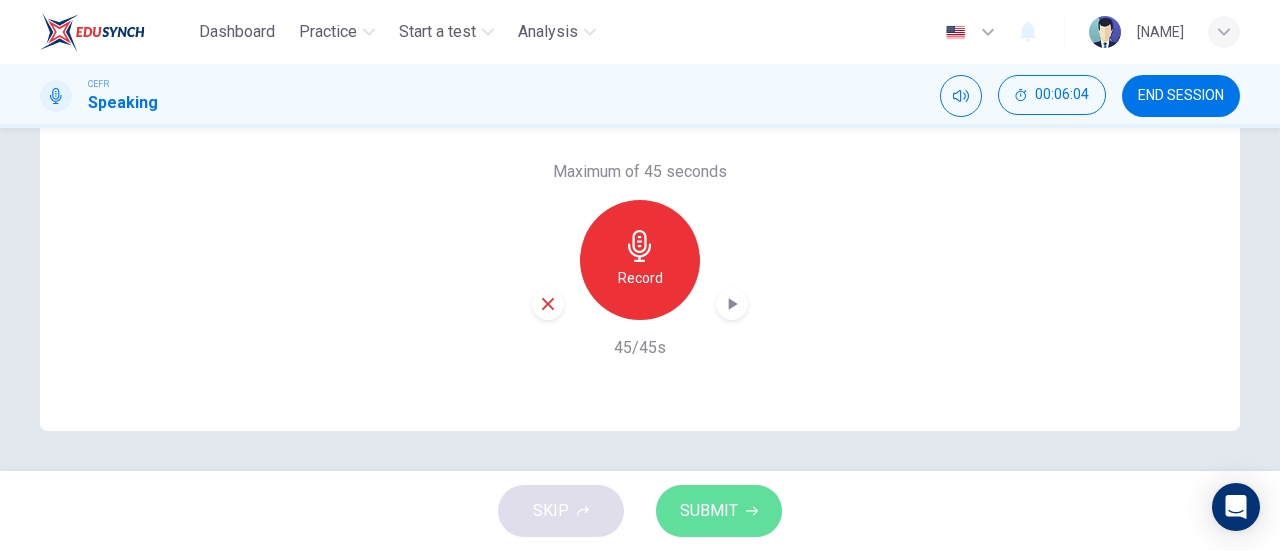 click on "SUBMIT" at bounding box center [719, 511] 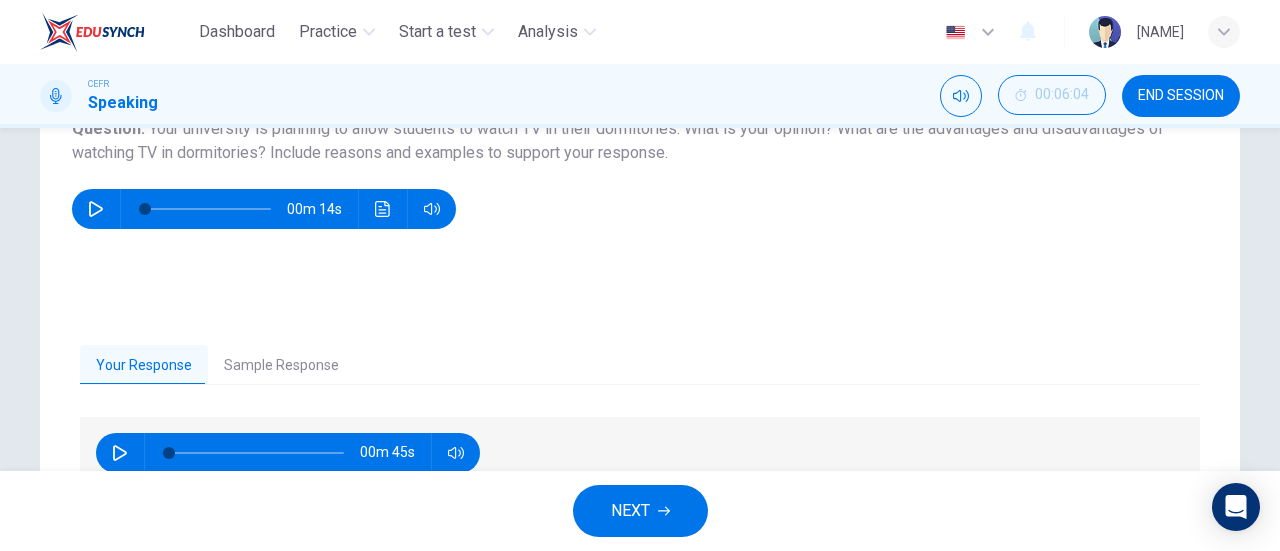 scroll, scrollTop: 277, scrollLeft: 0, axis: vertical 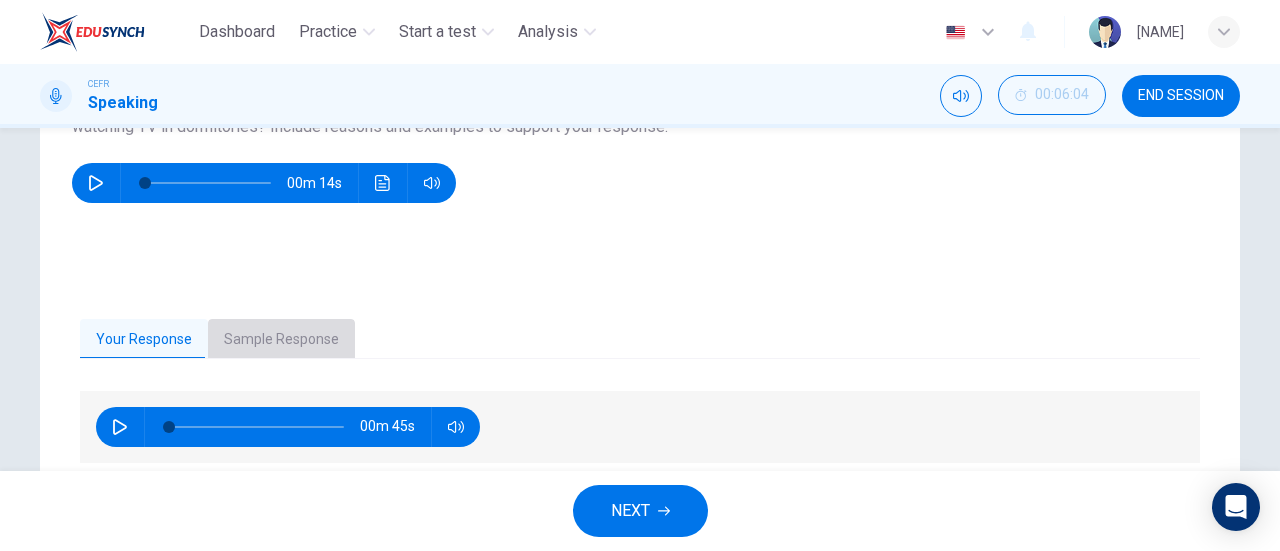 click on "Sample Response" at bounding box center [281, 340] 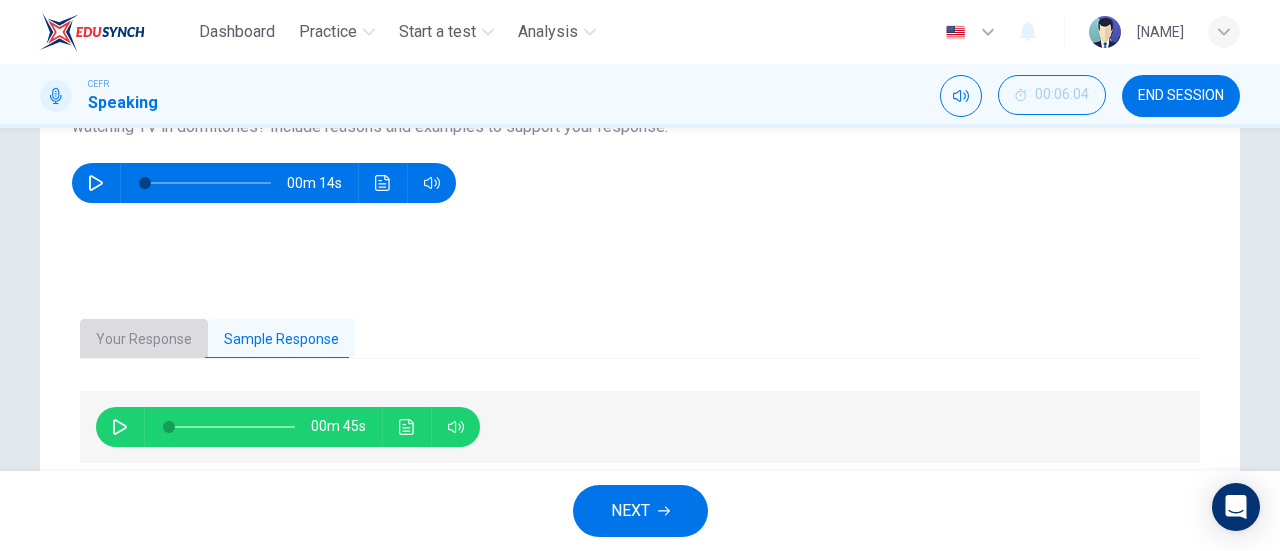click on "Your Response" at bounding box center [144, 340] 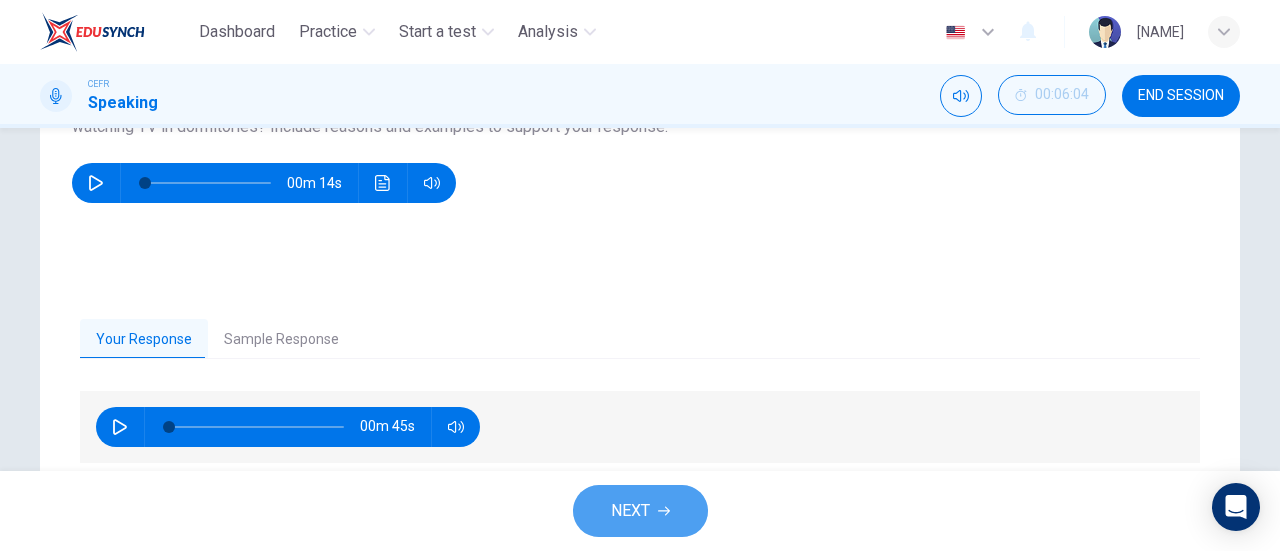 click on "NEXT" at bounding box center (640, 511) 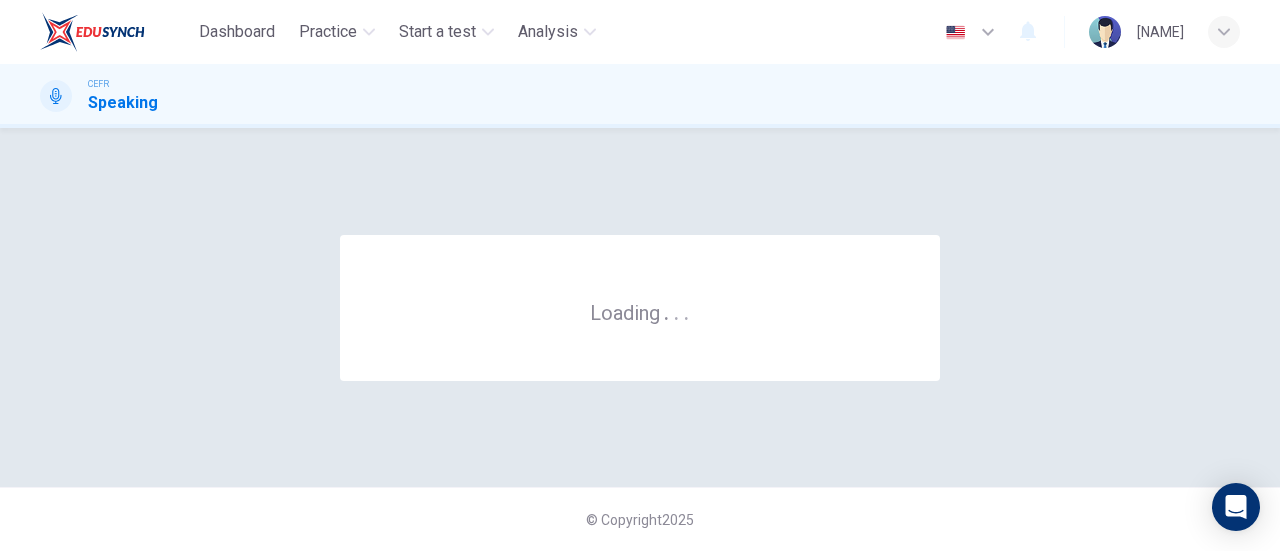 scroll, scrollTop: 0, scrollLeft: 0, axis: both 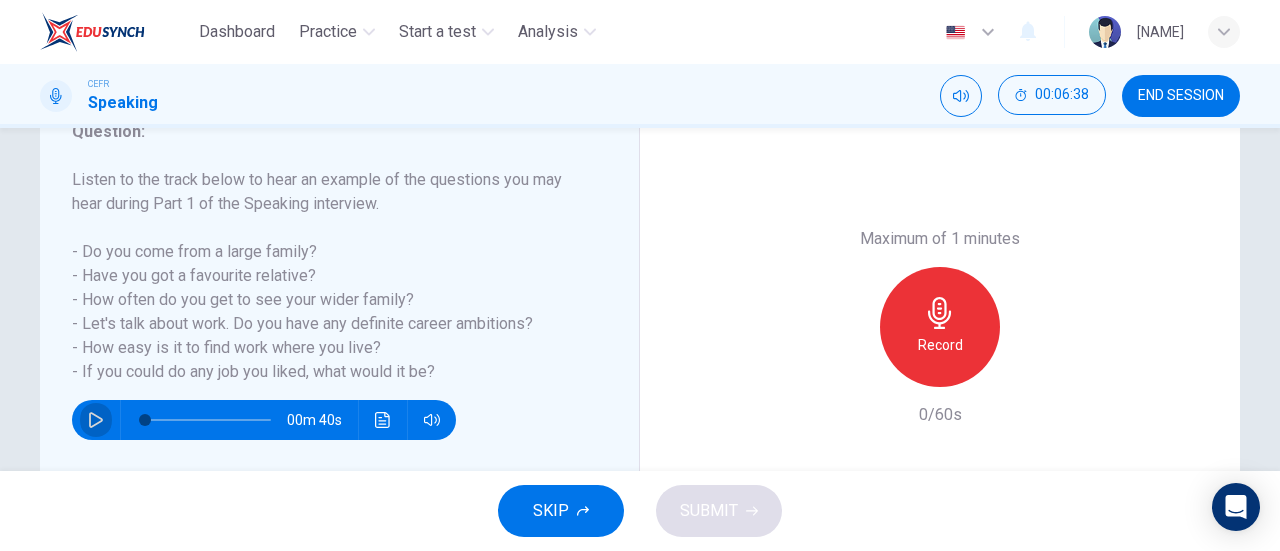 click at bounding box center (96, 420) 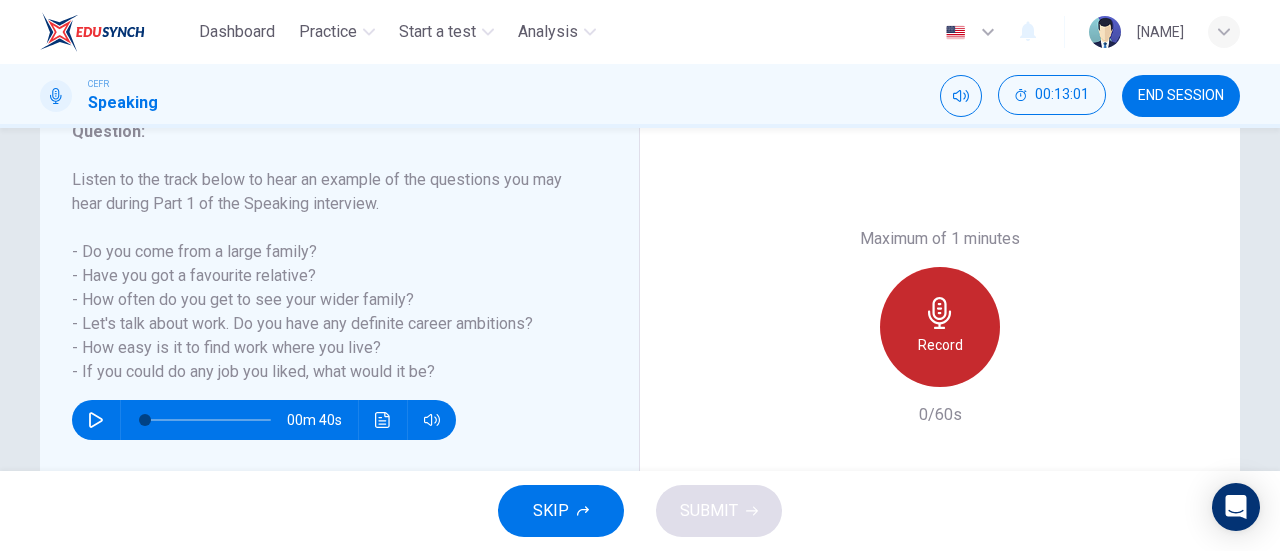 click at bounding box center (940, 313) 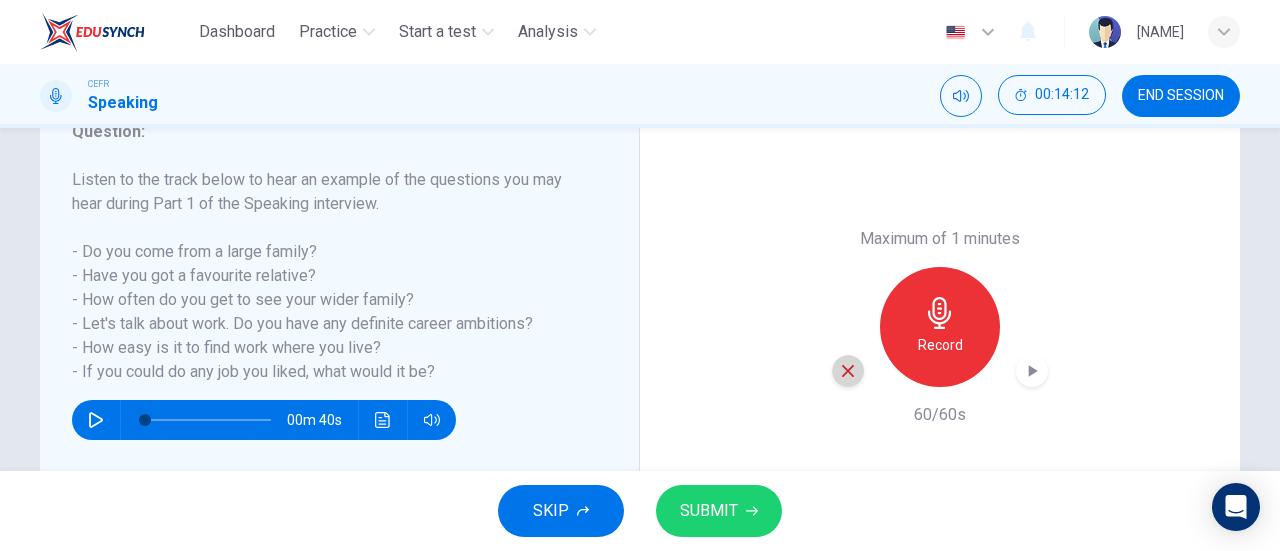 click at bounding box center (848, 371) 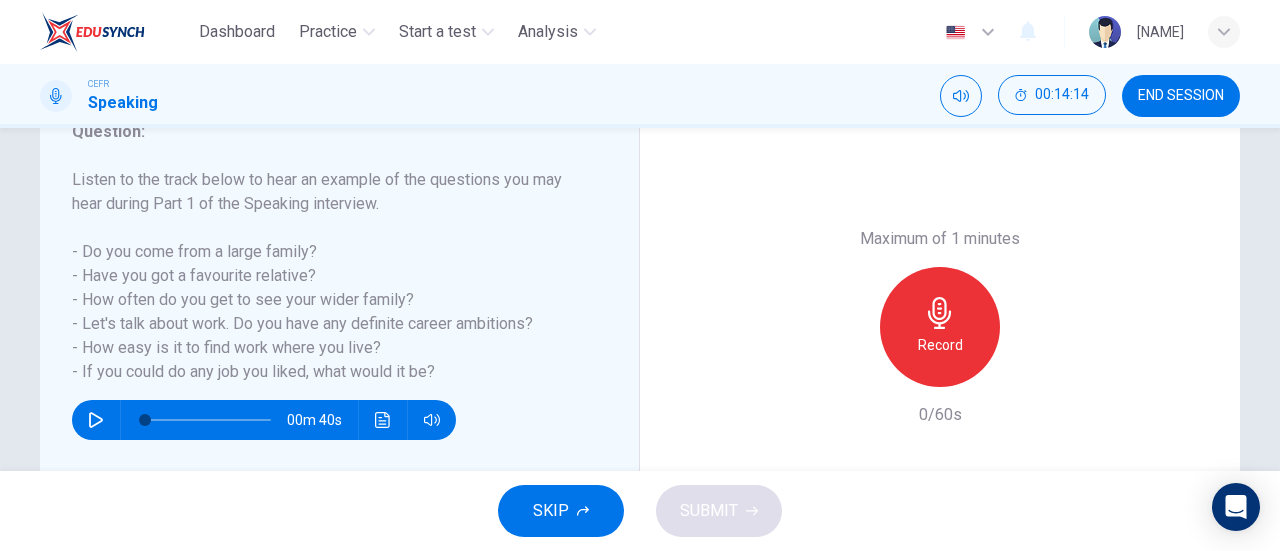 click at bounding box center [940, 313] 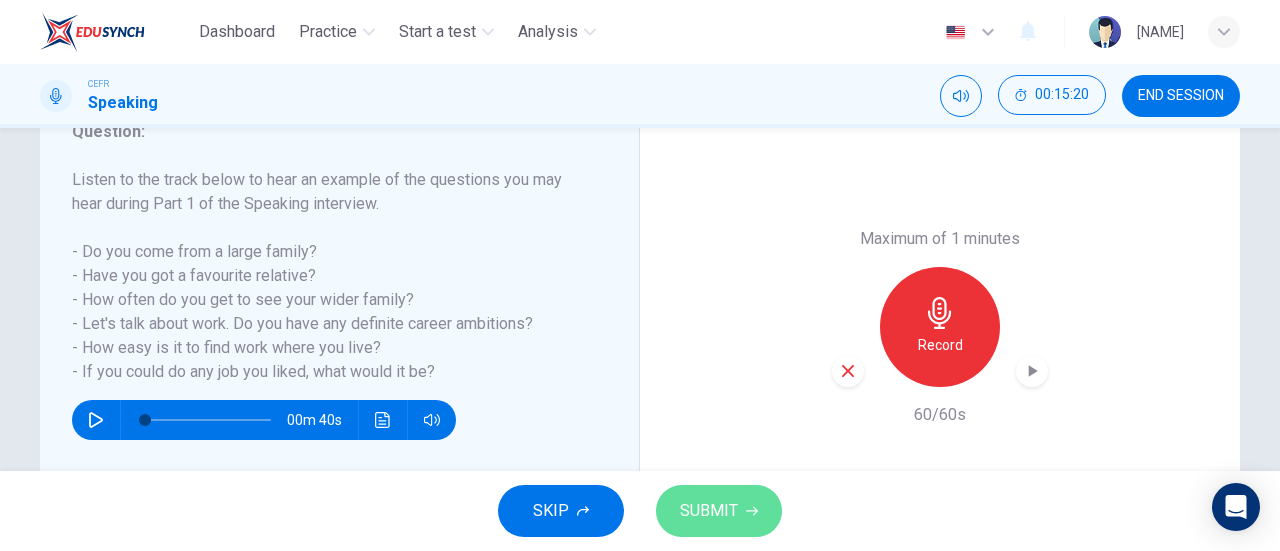 click on "SUBMIT" at bounding box center (719, 511) 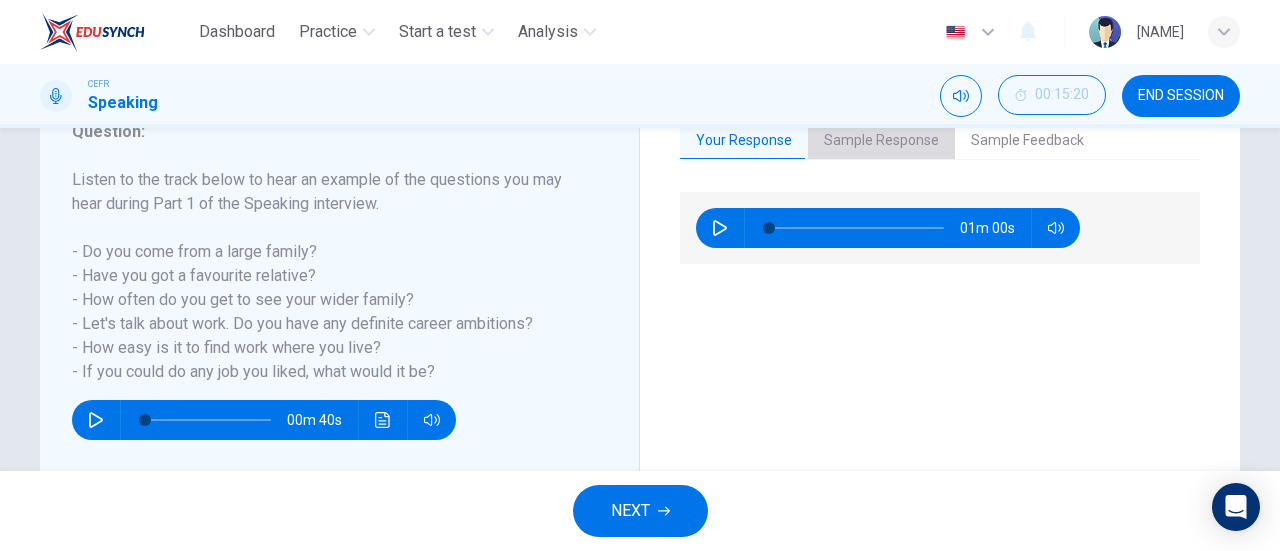 click on "Sample Response" at bounding box center (881, 141) 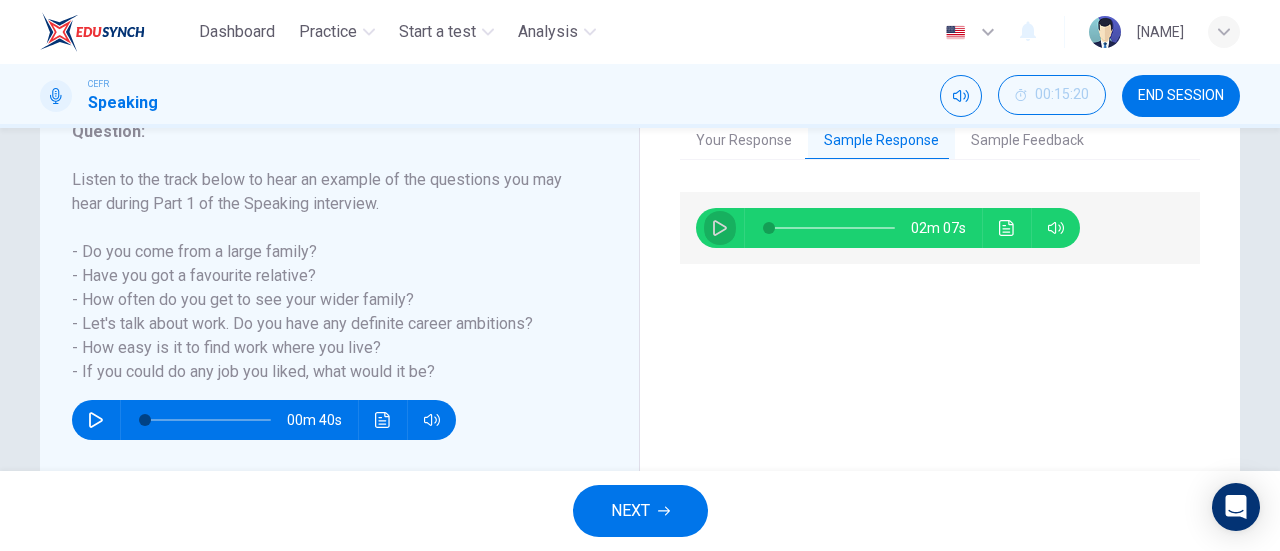 click at bounding box center [720, 228] 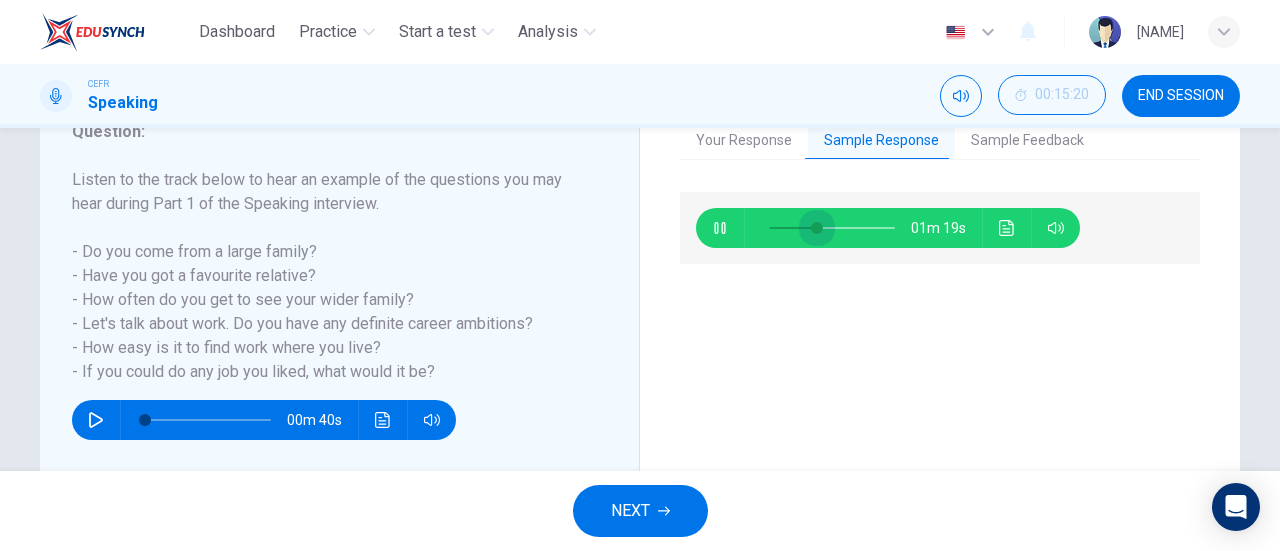 click at bounding box center (832, 228) 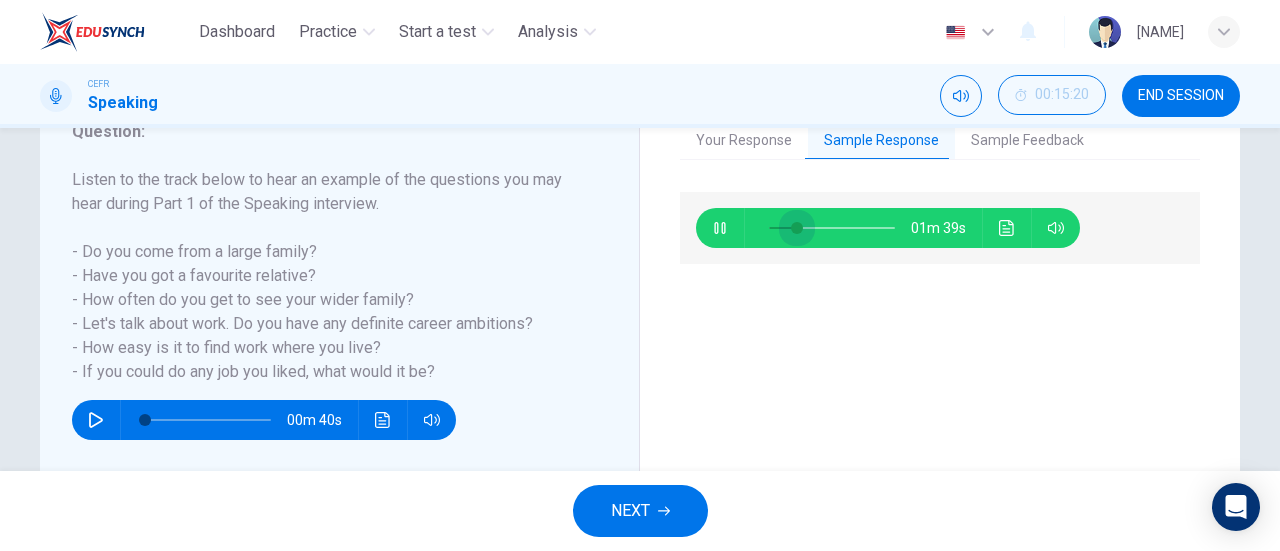 click at bounding box center [797, 228] 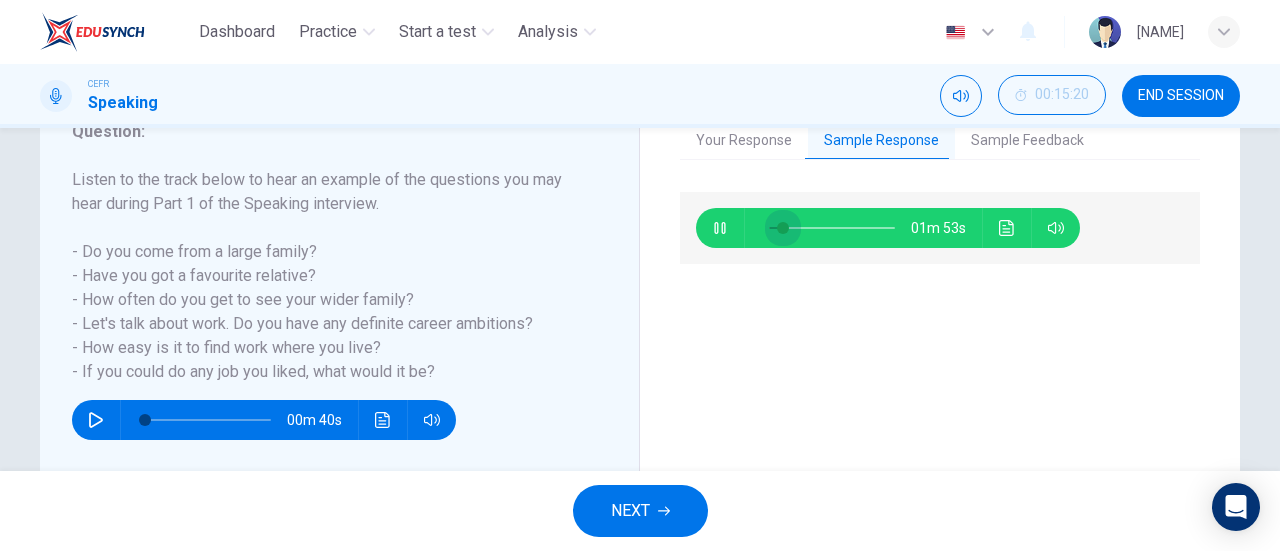 click at bounding box center [783, 228] 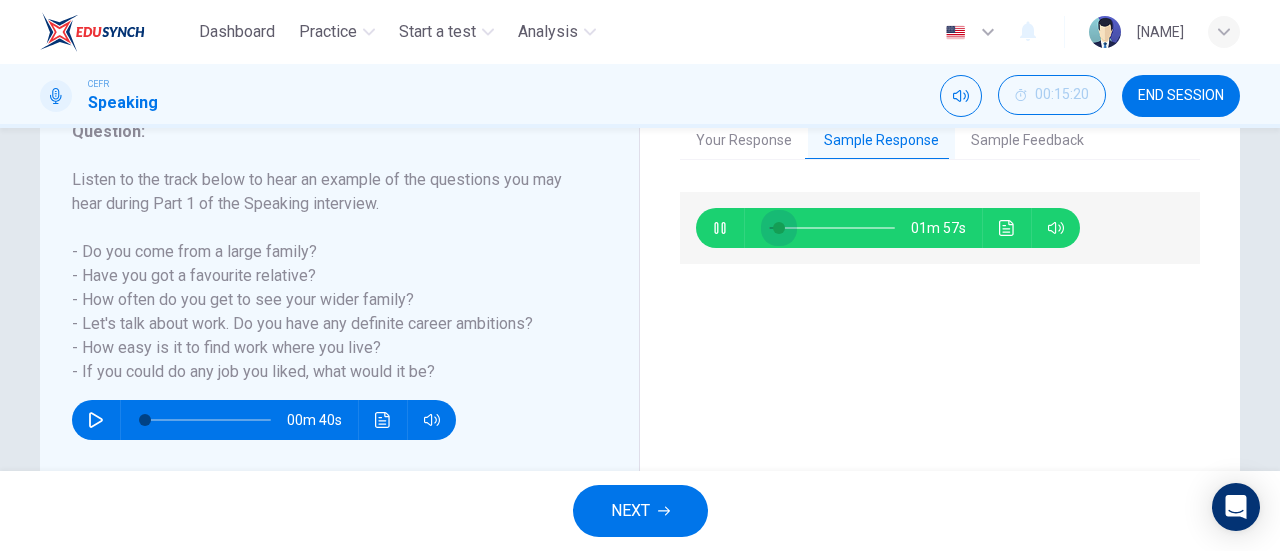 click at bounding box center (779, 228) 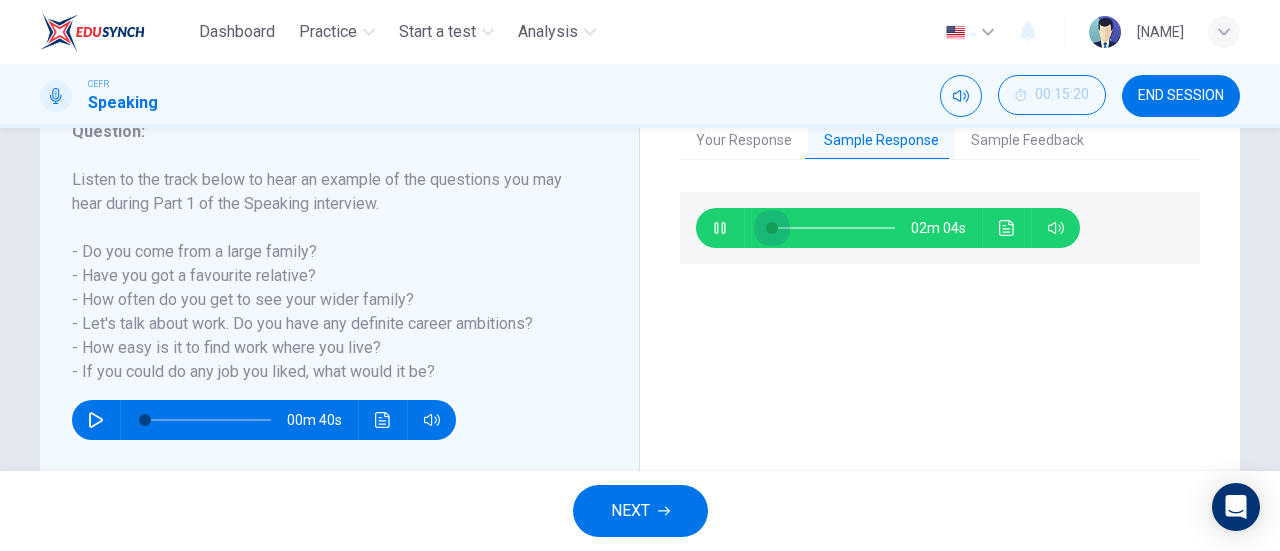 click at bounding box center (772, 228) 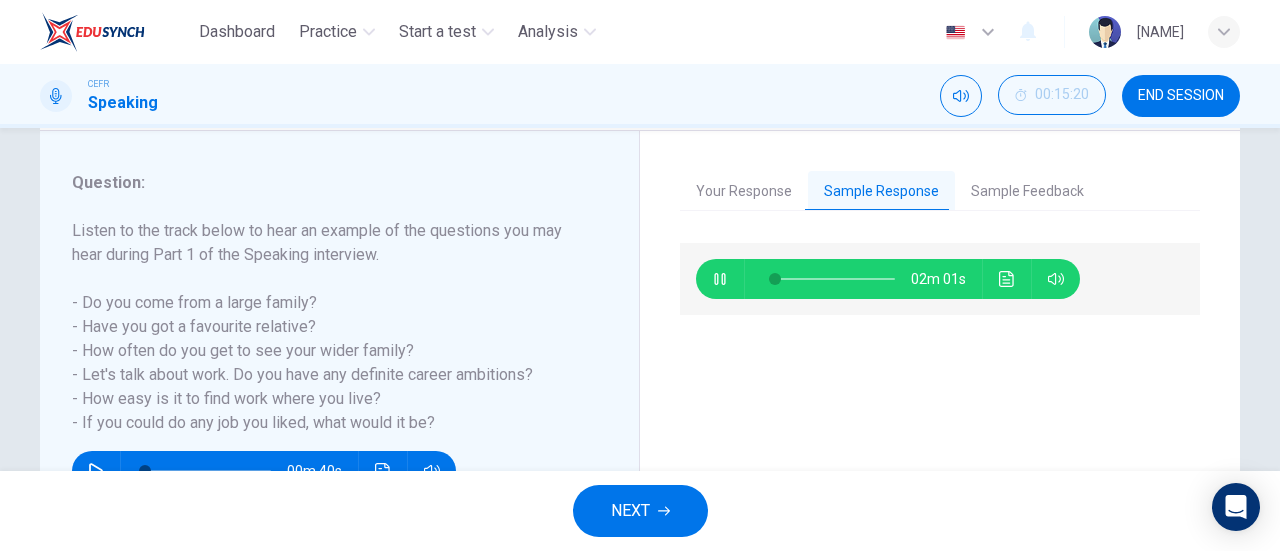 scroll, scrollTop: 245, scrollLeft: 0, axis: vertical 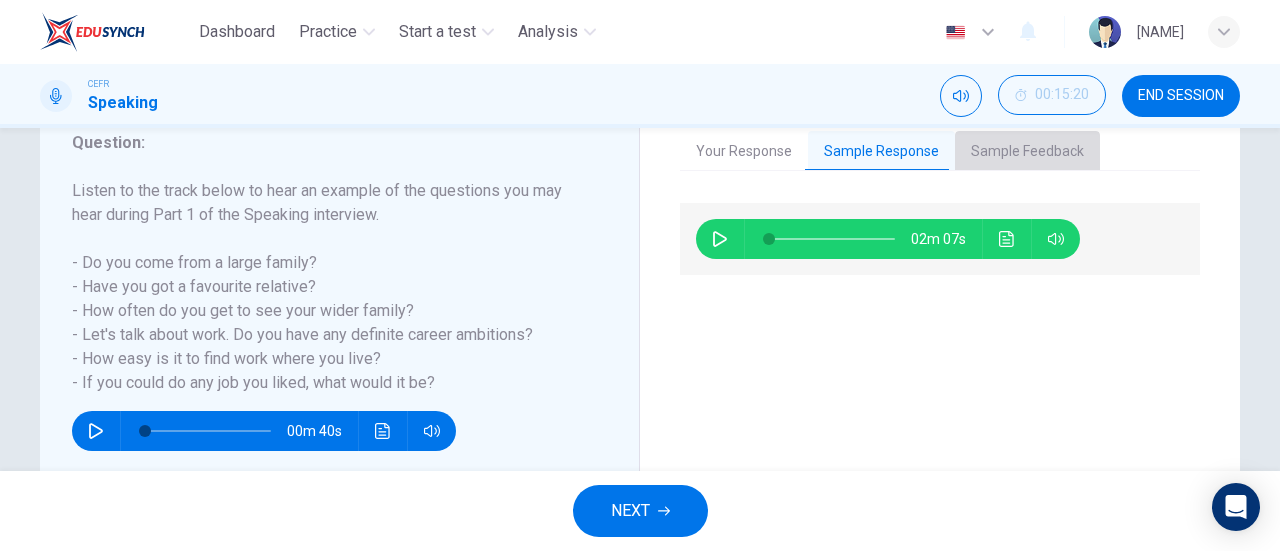 click on "Sample Feedback" at bounding box center [1027, 152] 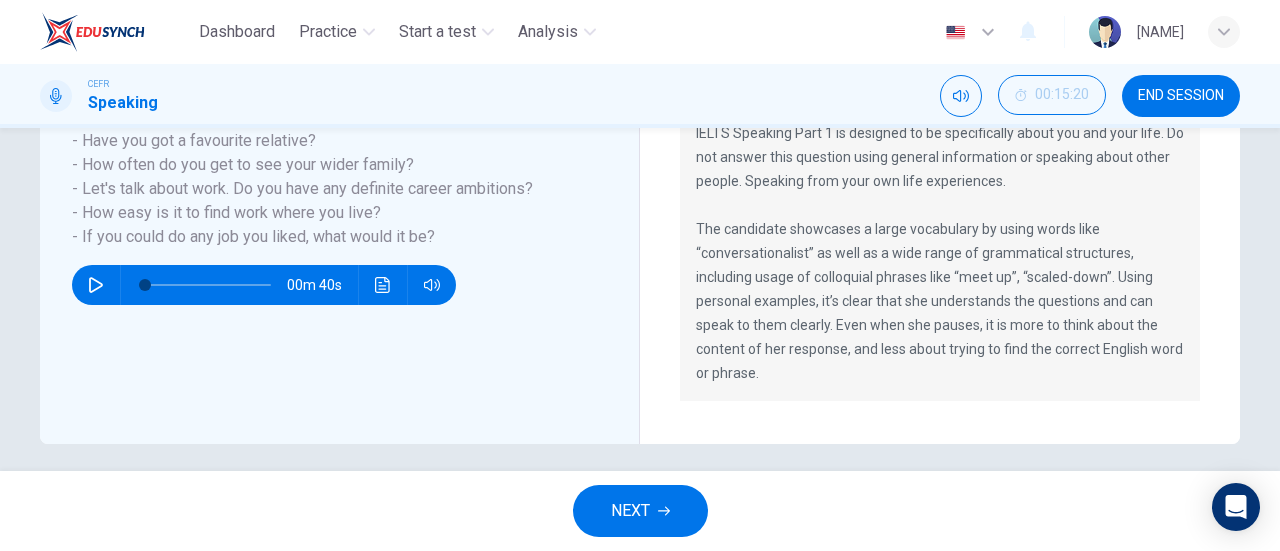 scroll, scrollTop: 425, scrollLeft: 0, axis: vertical 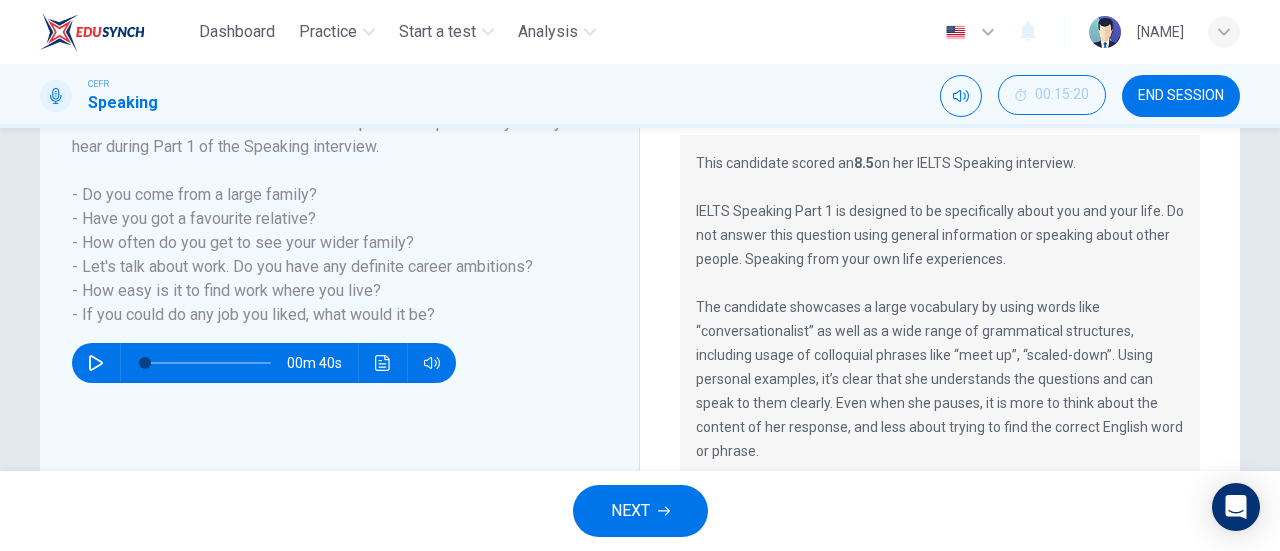 type 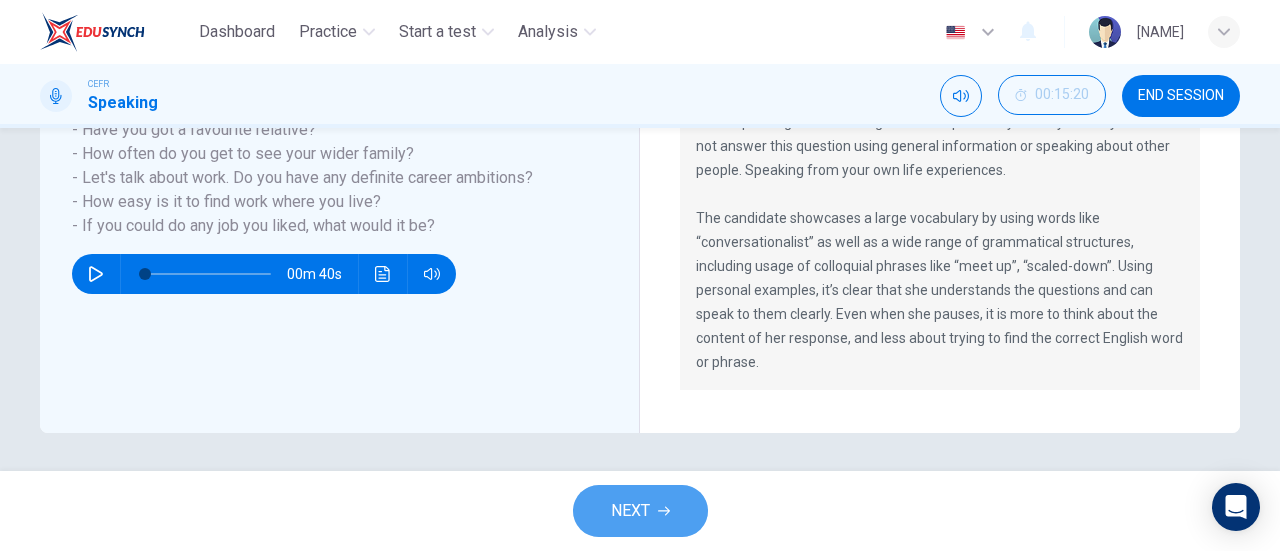 click on "NEXT" at bounding box center (640, 511) 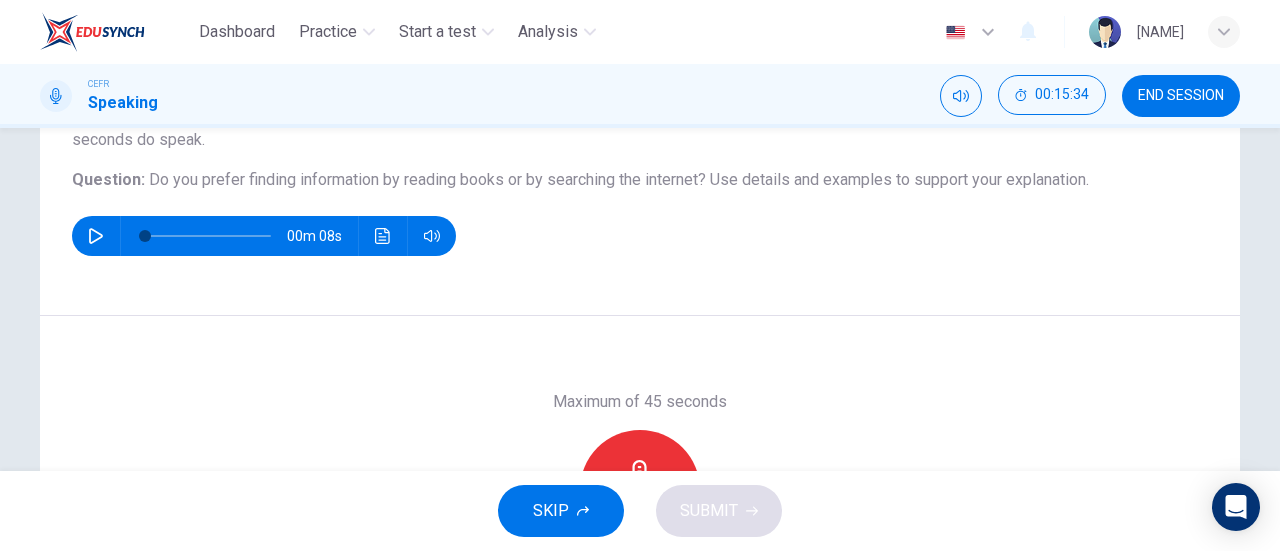 scroll, scrollTop: 203, scrollLeft: 0, axis: vertical 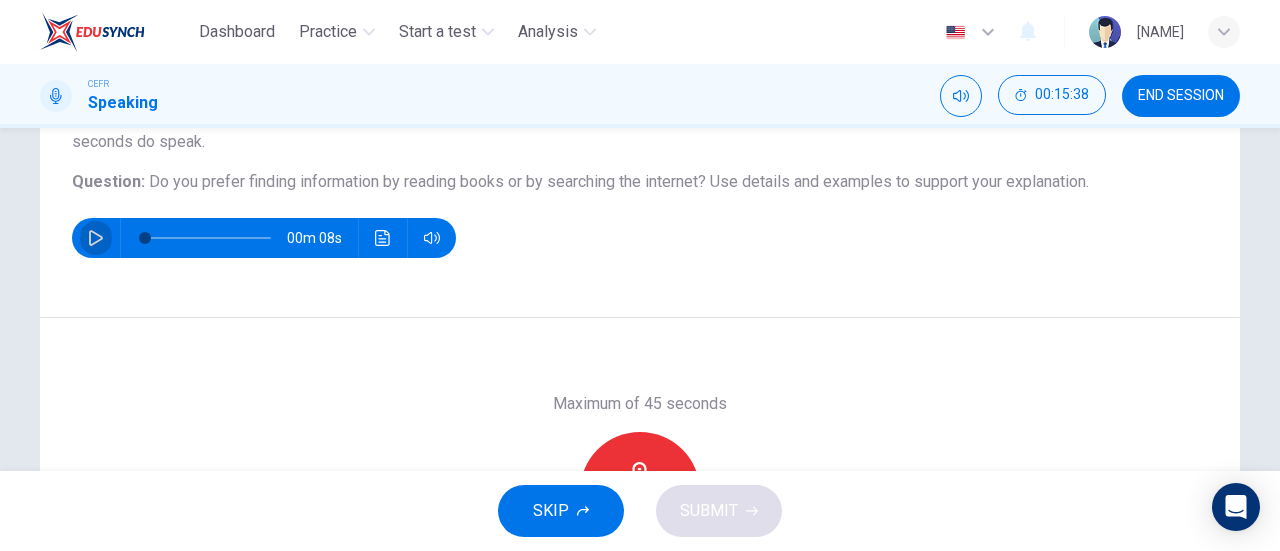 click at bounding box center (96, 238) 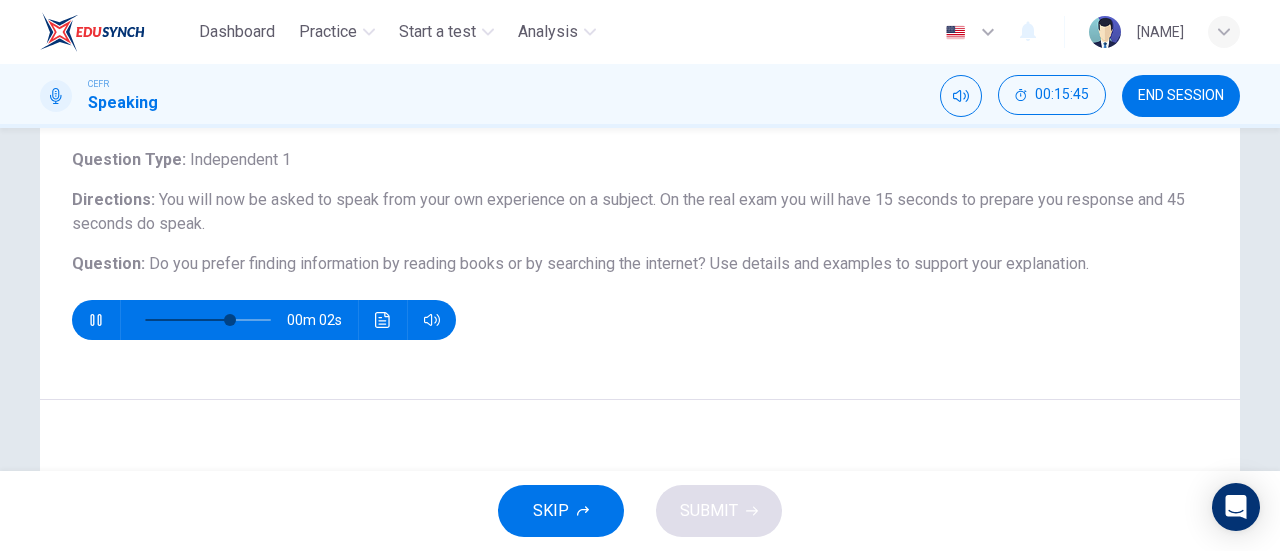 scroll, scrollTop: 111, scrollLeft: 0, axis: vertical 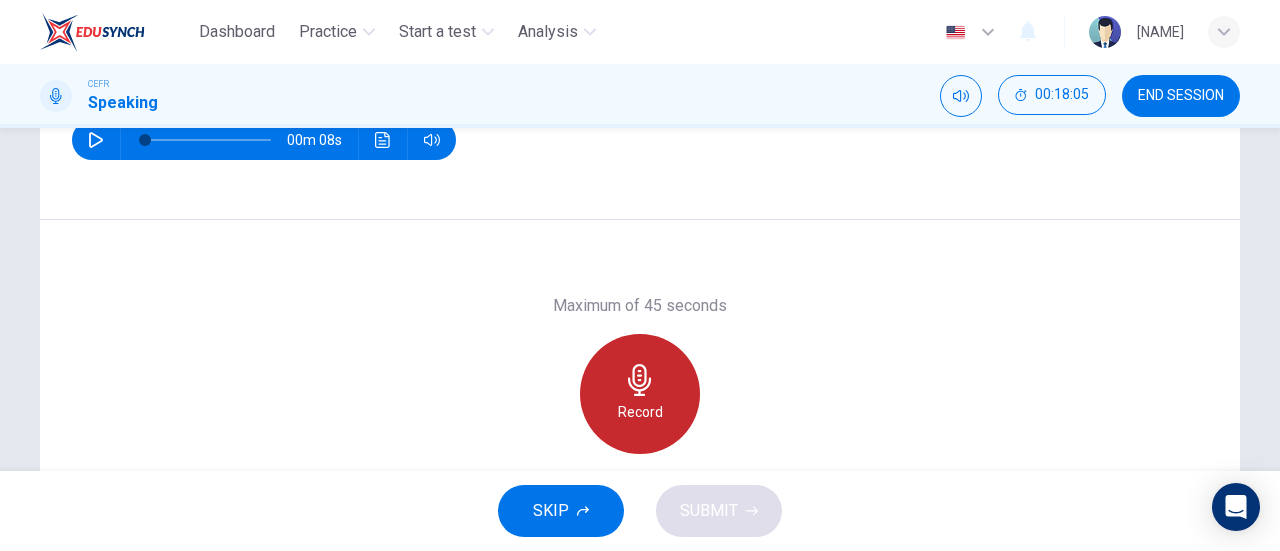 click on "Record" at bounding box center [640, 394] 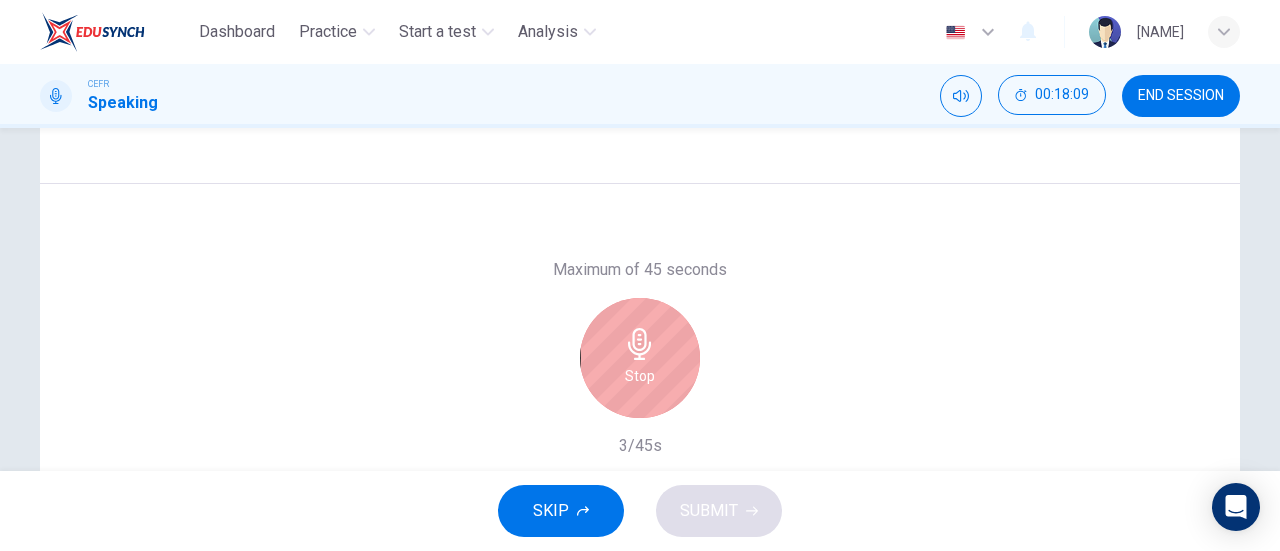 scroll, scrollTop: 337, scrollLeft: 0, axis: vertical 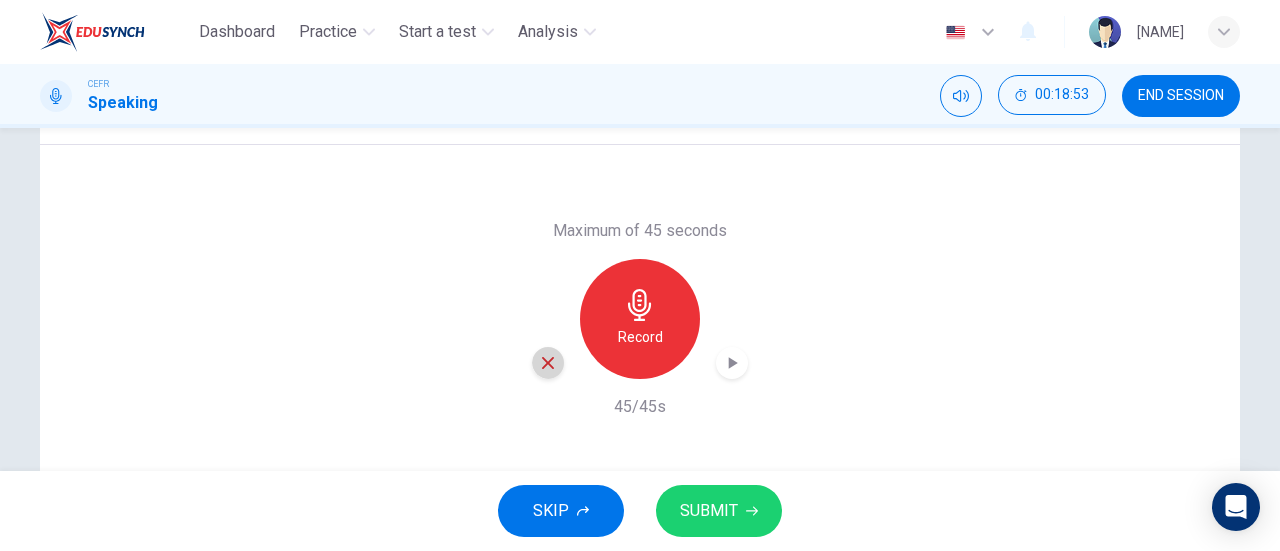 click at bounding box center (548, 363) 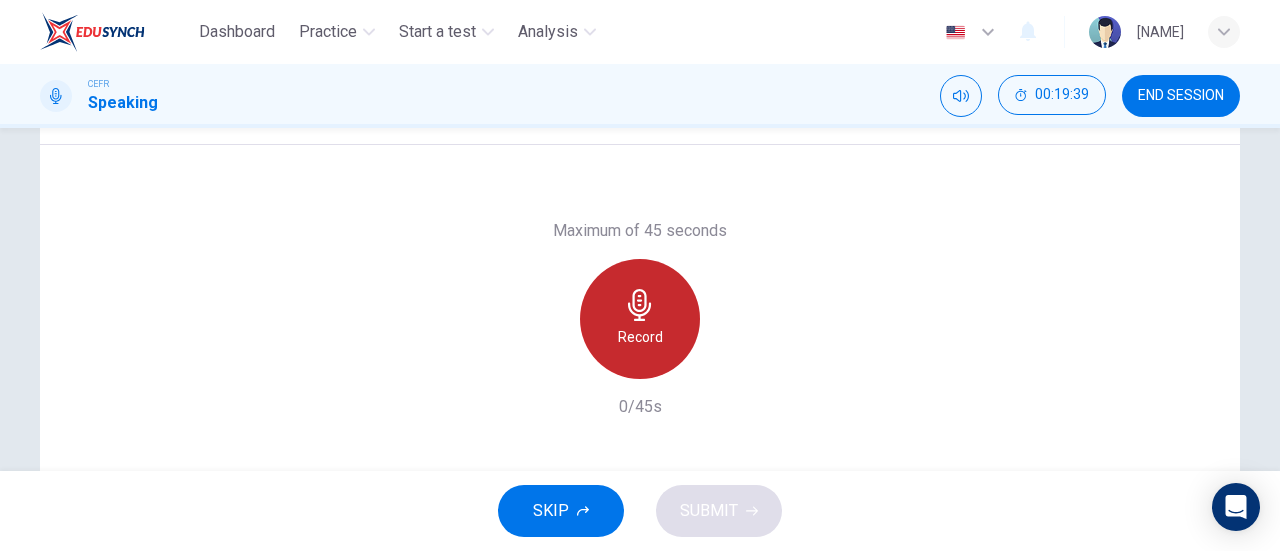 click on "Record" at bounding box center [640, 319] 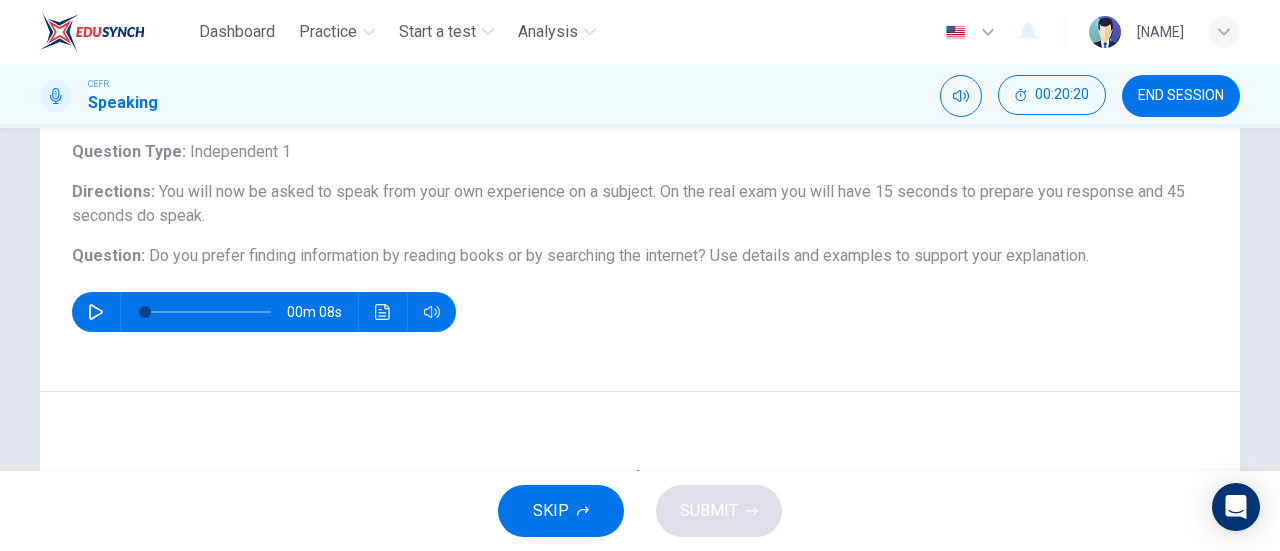 scroll, scrollTop: 118, scrollLeft: 0, axis: vertical 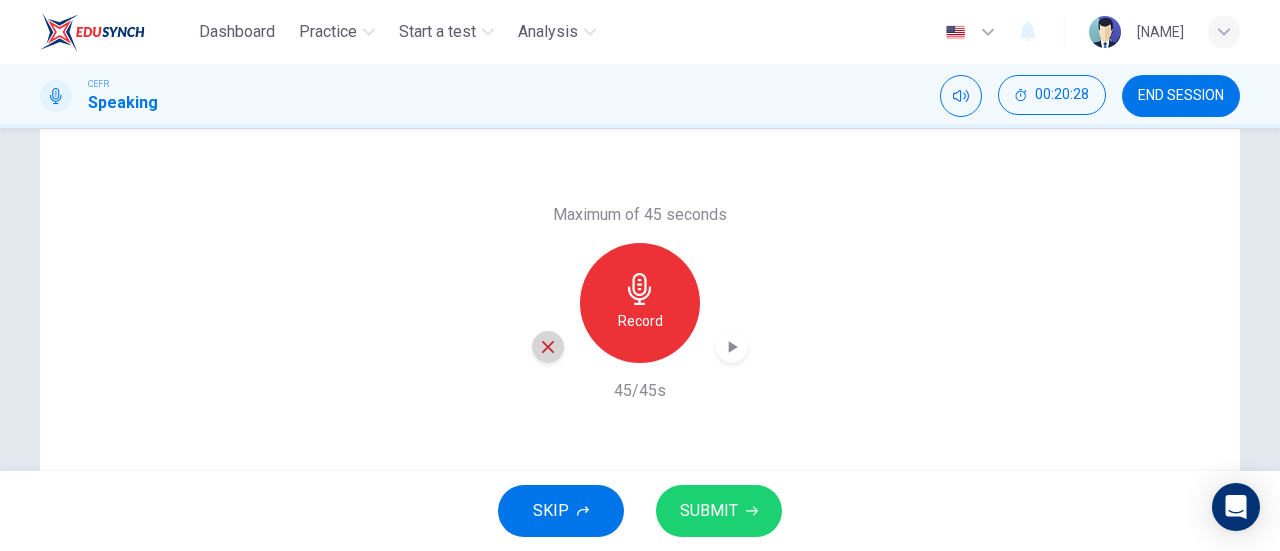 click at bounding box center [548, 347] 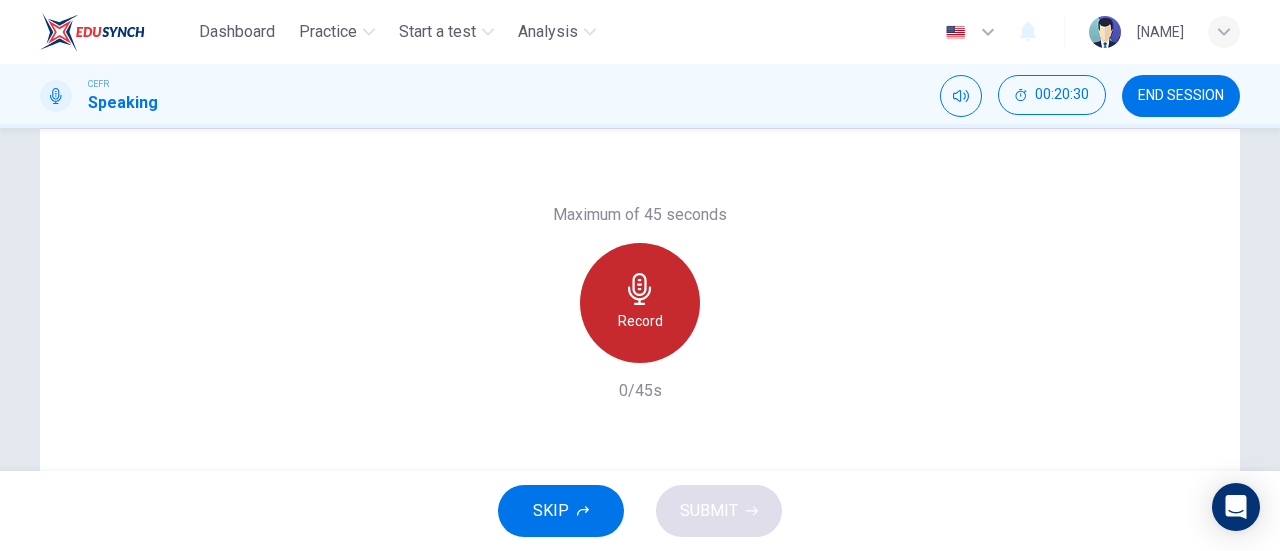 click at bounding box center (640, 289) 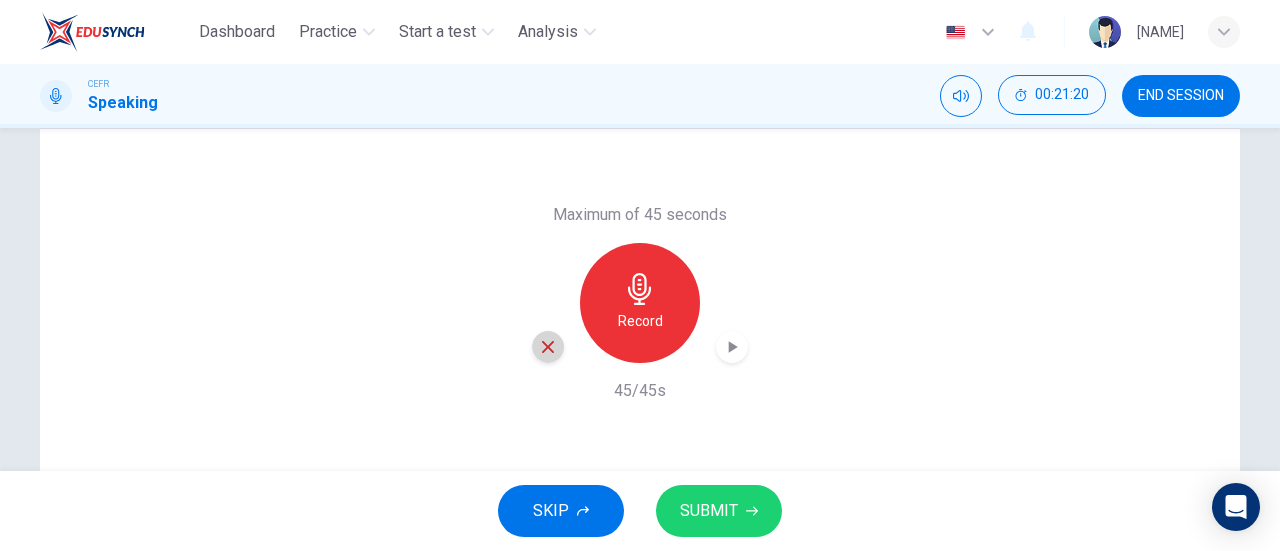 click at bounding box center (548, 347) 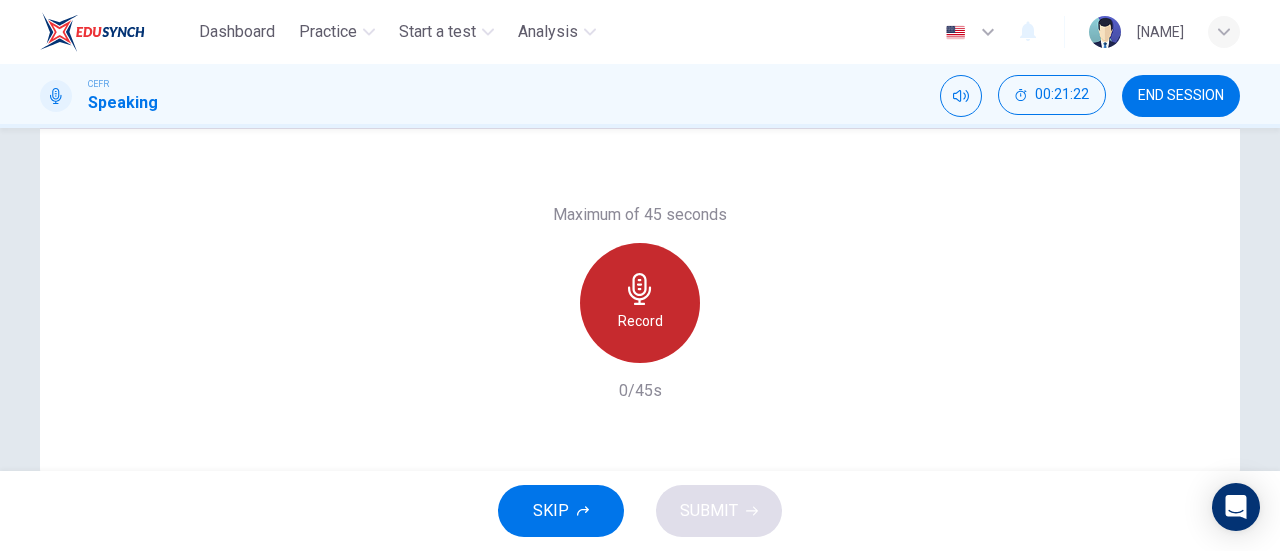 click on "Record" at bounding box center (640, 321) 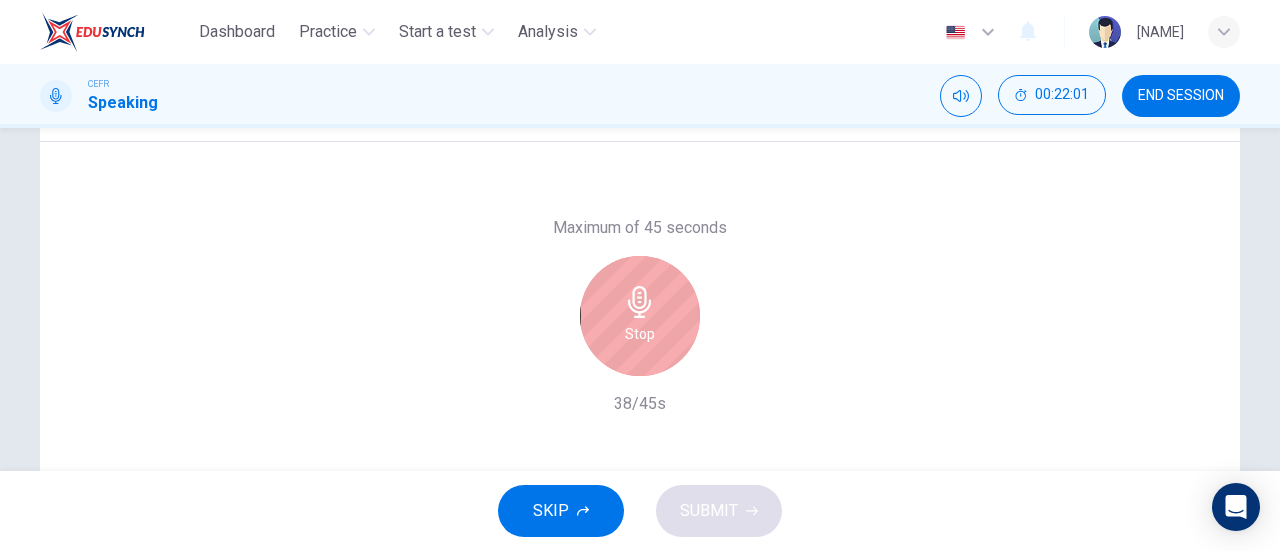 scroll, scrollTop: 376, scrollLeft: 0, axis: vertical 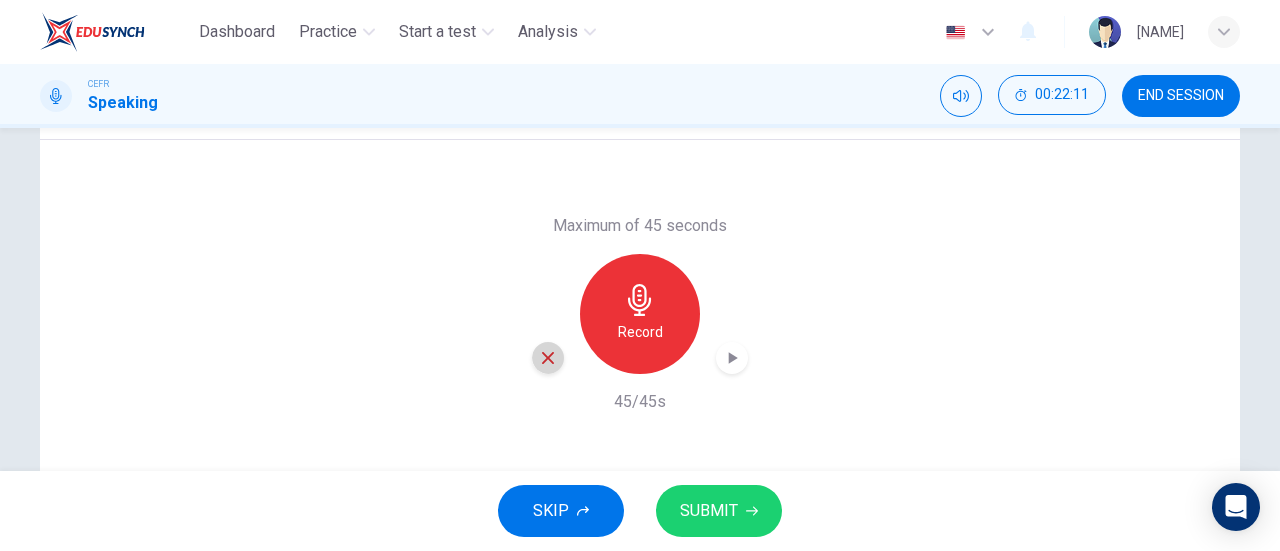 click at bounding box center (548, 358) 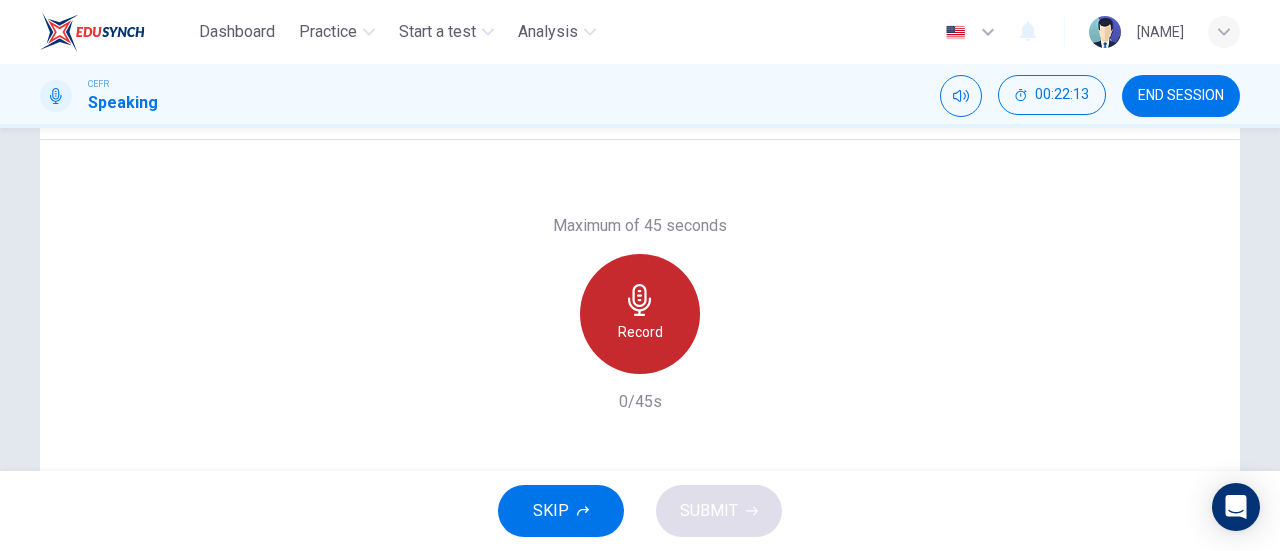 click on "Record" at bounding box center [640, 332] 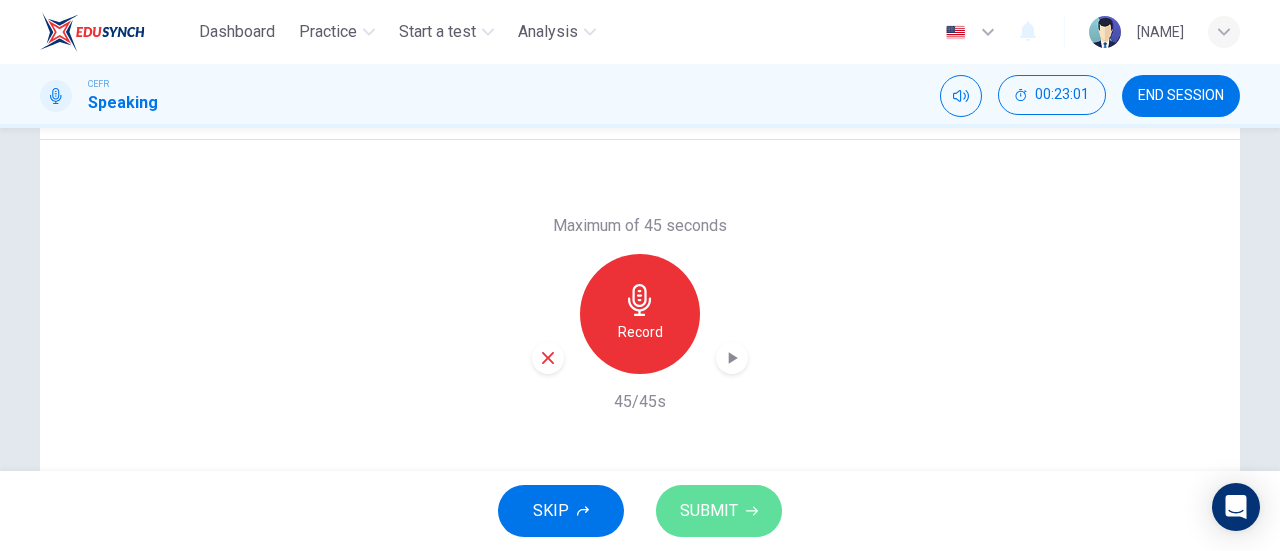 click on "SUBMIT" at bounding box center [709, 511] 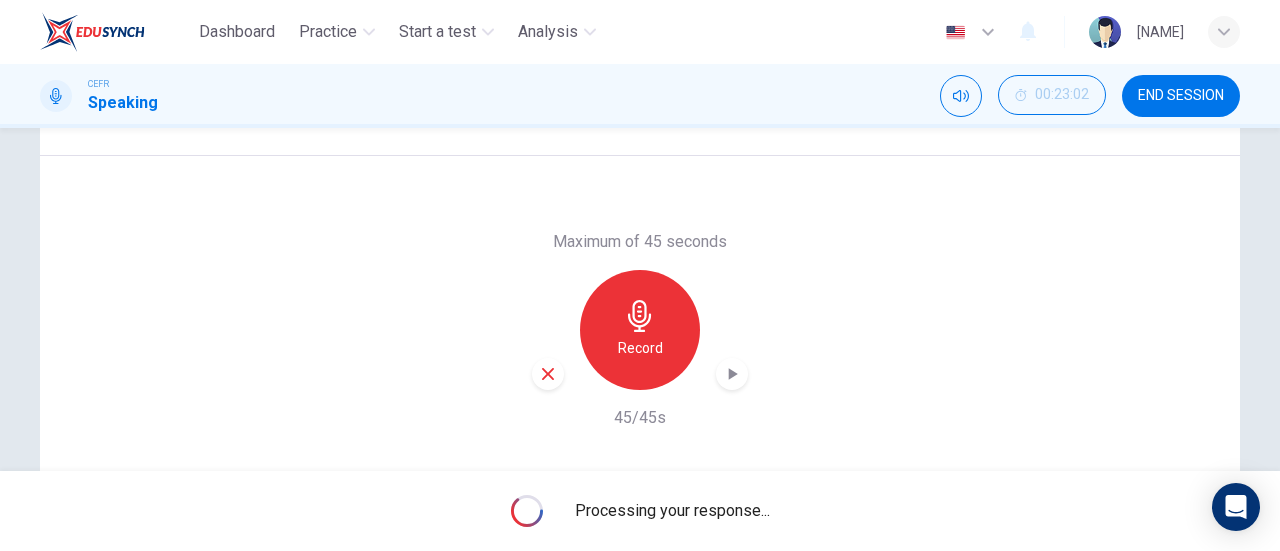 scroll, scrollTop: 432, scrollLeft: 0, axis: vertical 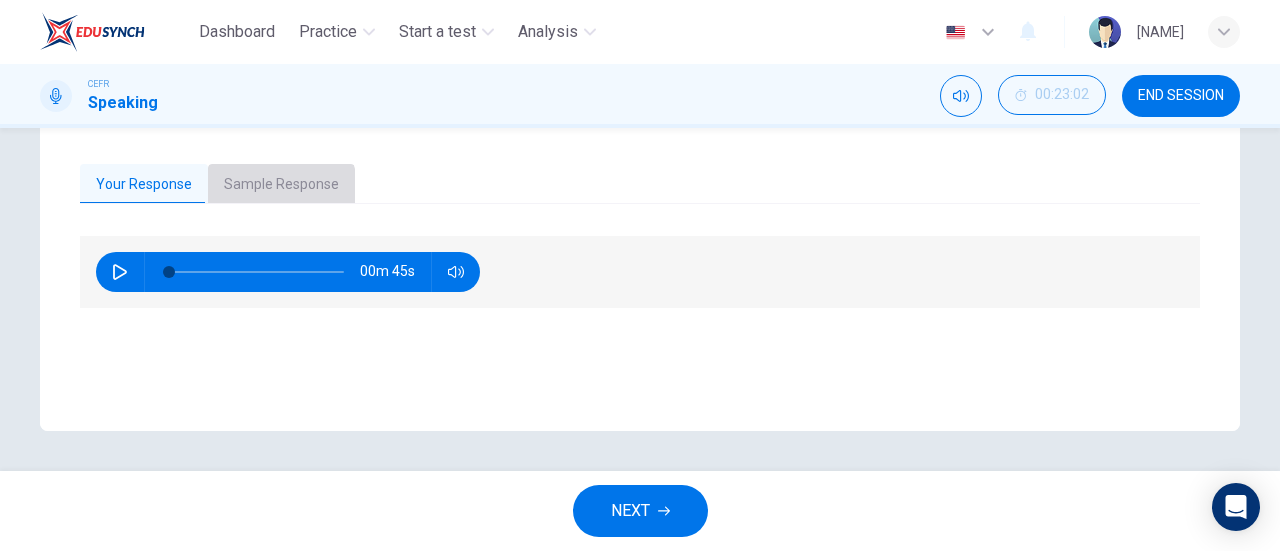 click on "Sample Response" at bounding box center [281, 185] 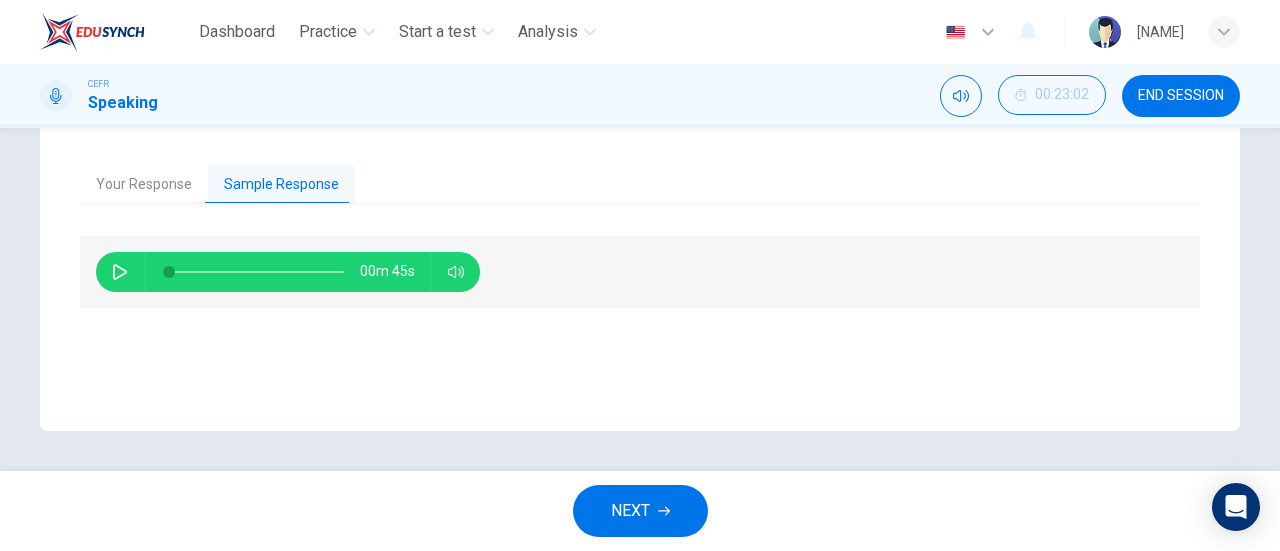 click at bounding box center (120, 272) 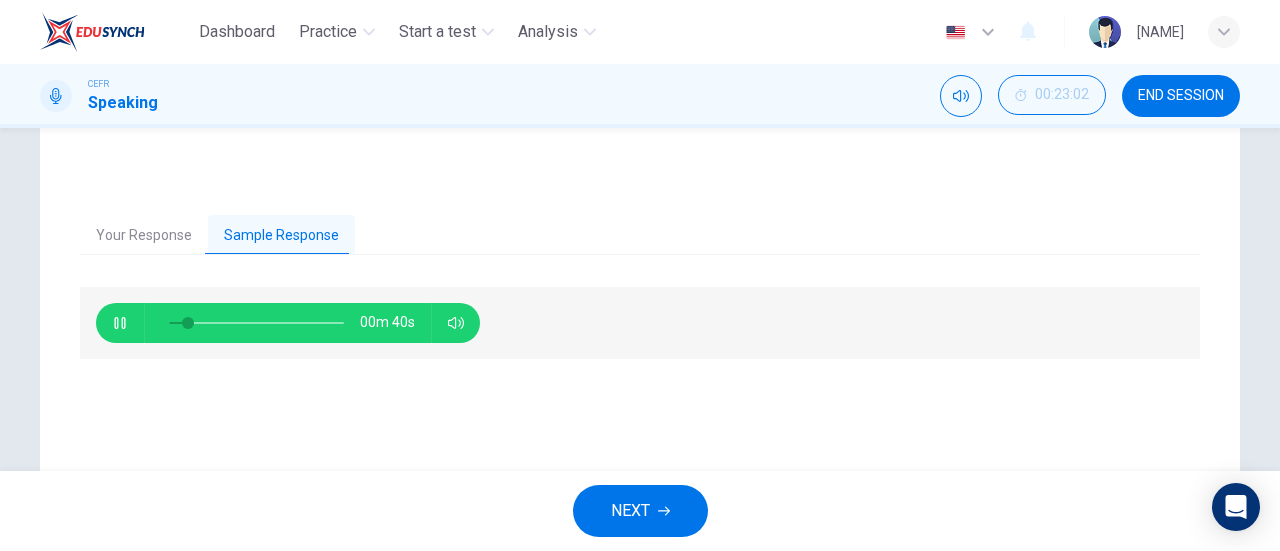 scroll, scrollTop: 379, scrollLeft: 0, axis: vertical 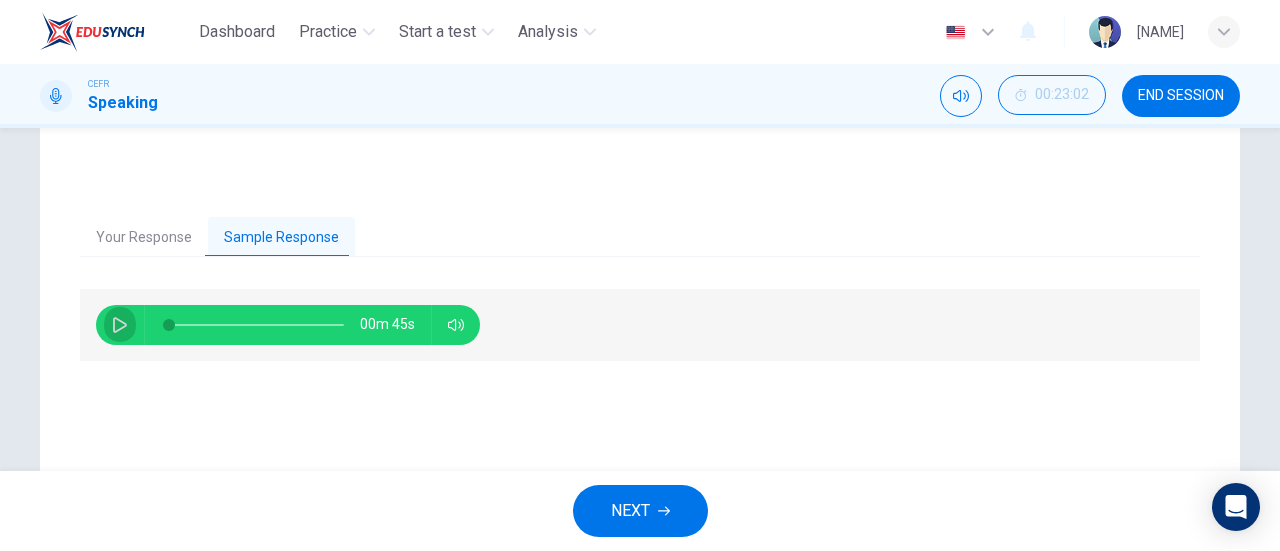 click at bounding box center (120, 325) 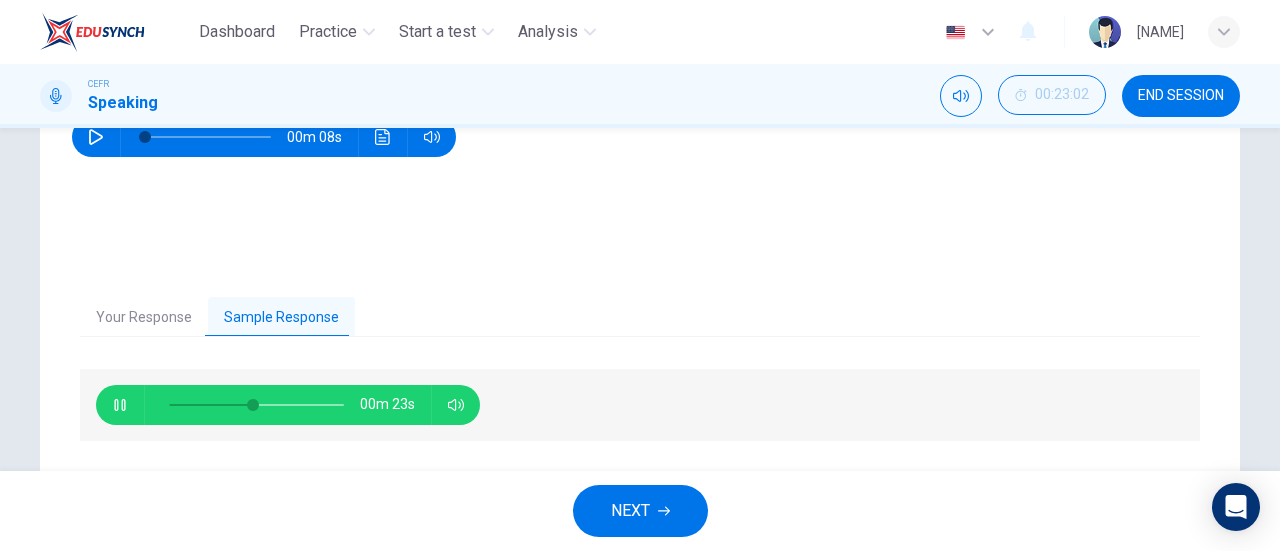 scroll, scrollTop: 379, scrollLeft: 0, axis: vertical 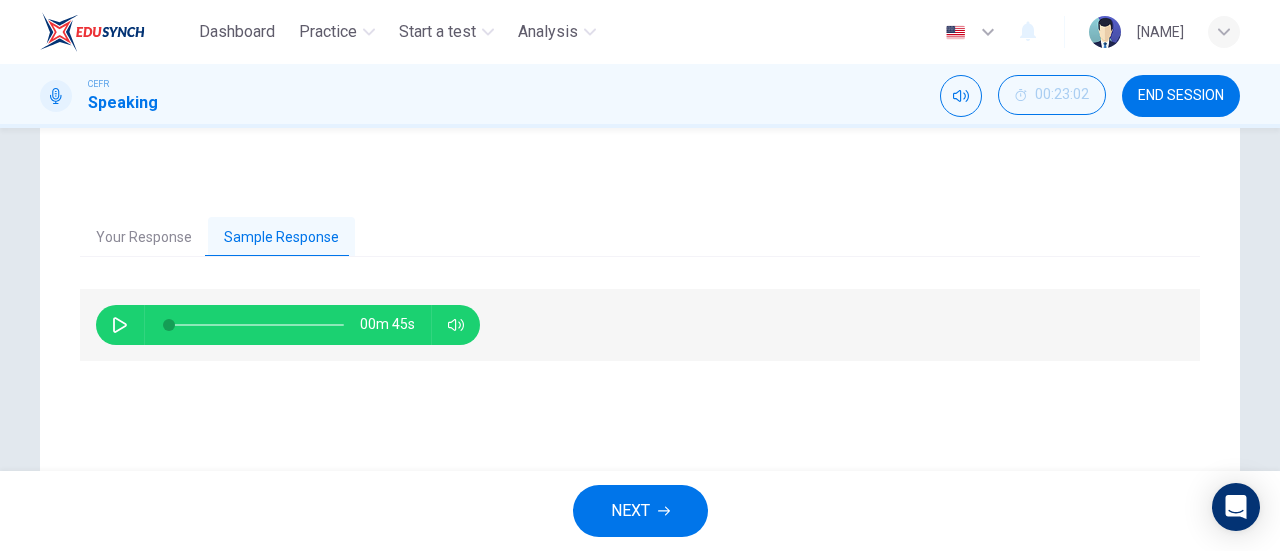 click at bounding box center (120, 325) 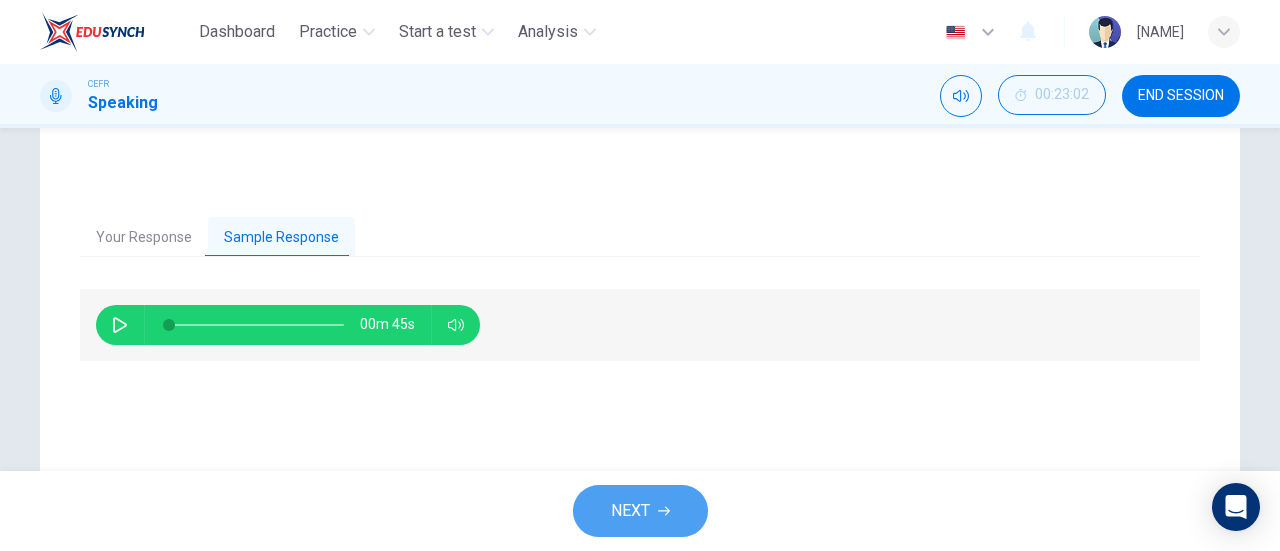 click on "NEXT" at bounding box center [640, 511] 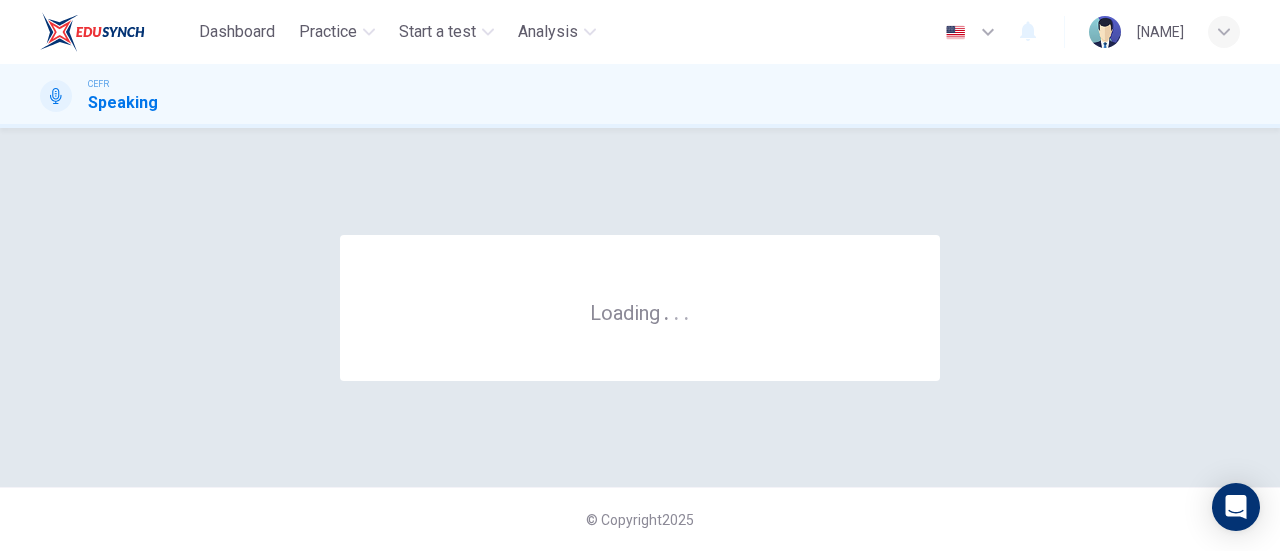 scroll, scrollTop: 0, scrollLeft: 0, axis: both 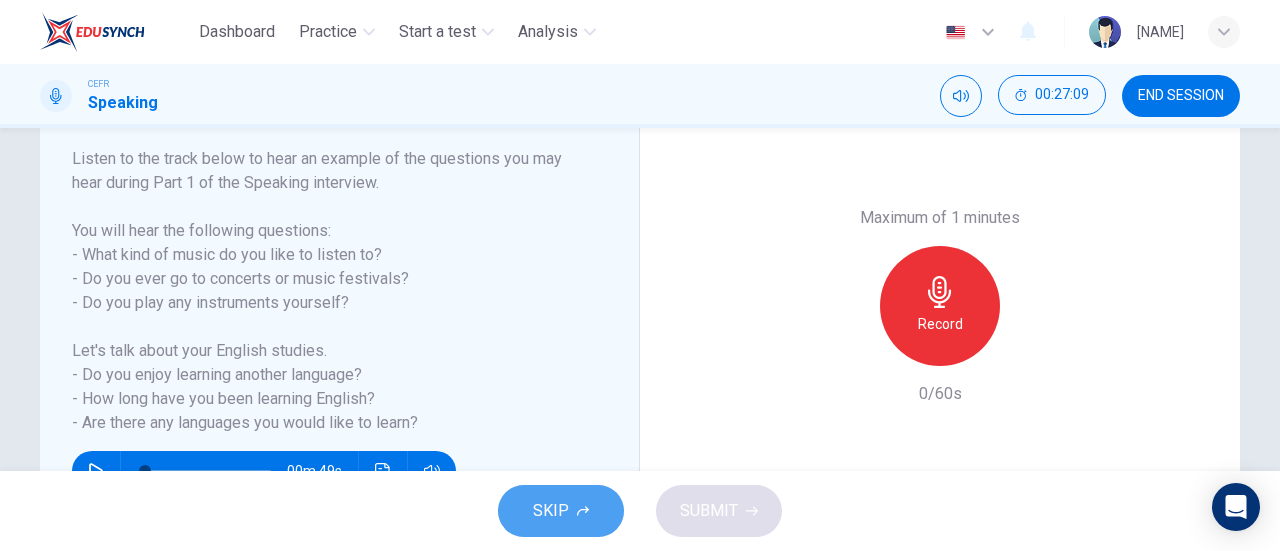 click on "SKIP" at bounding box center (561, 511) 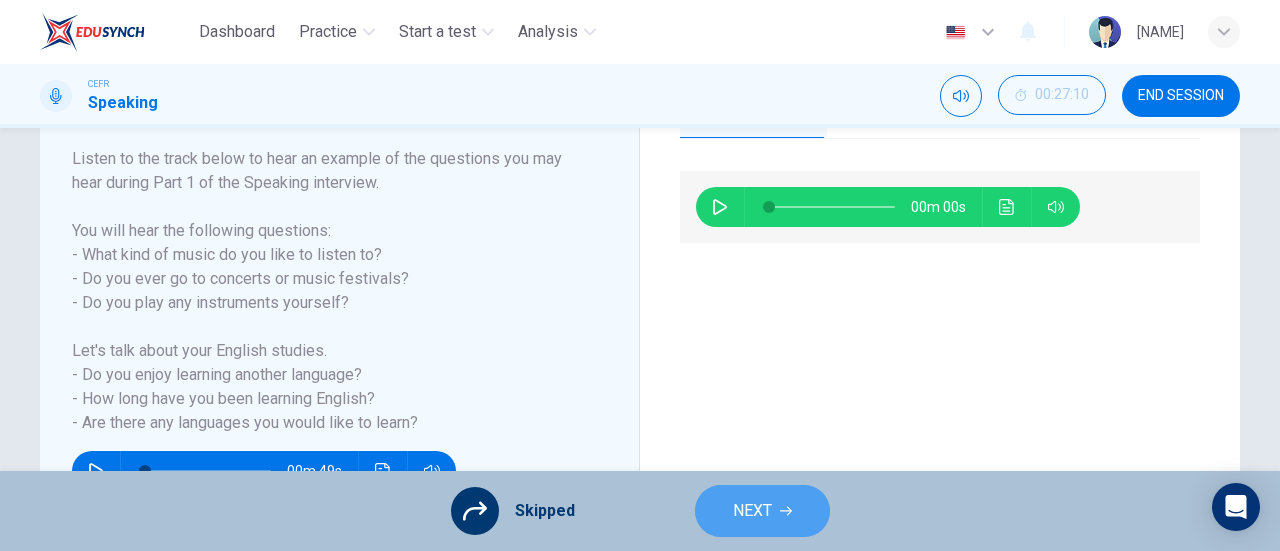 click on "NEXT" at bounding box center (762, 511) 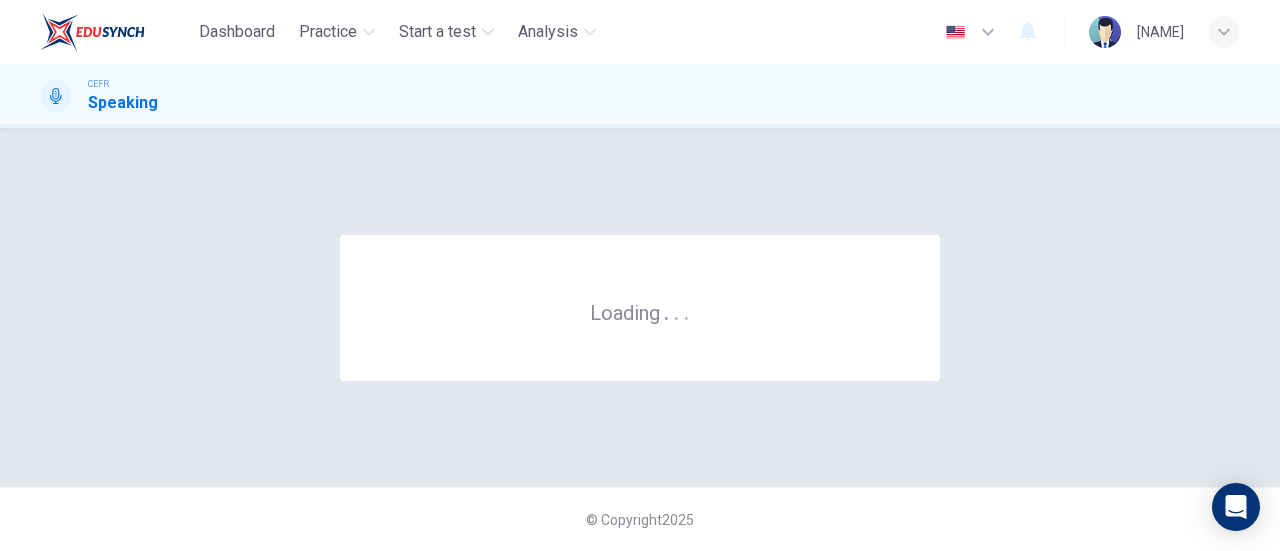 scroll, scrollTop: 0, scrollLeft: 0, axis: both 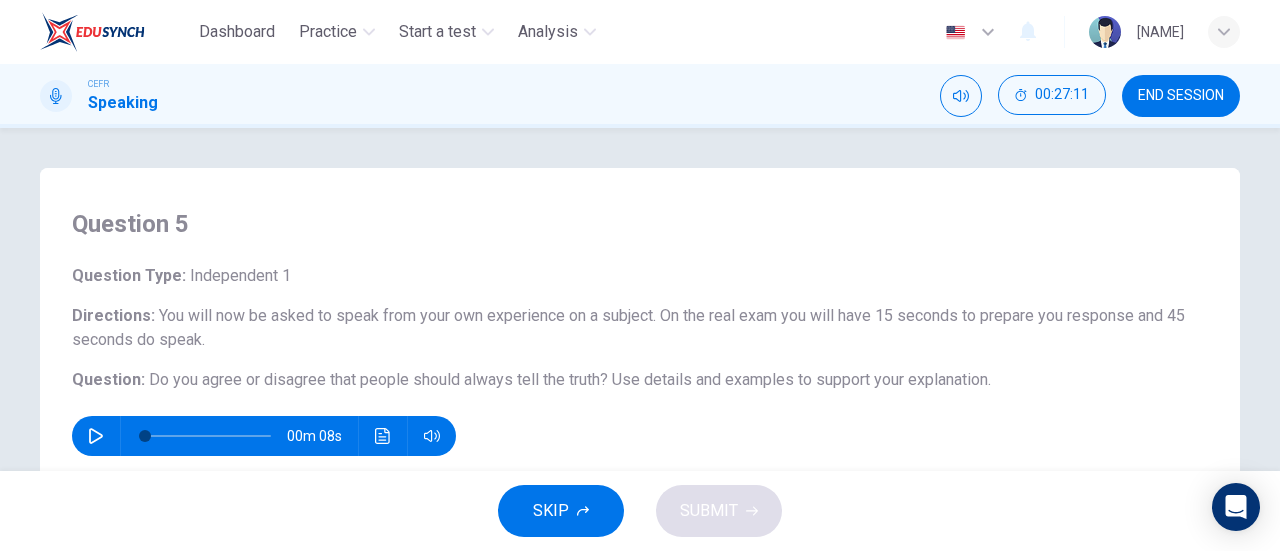 drag, startPoint x: 1275, startPoint y: 99, endPoint x: 1278, endPoint y: 140, distance: 41.109608 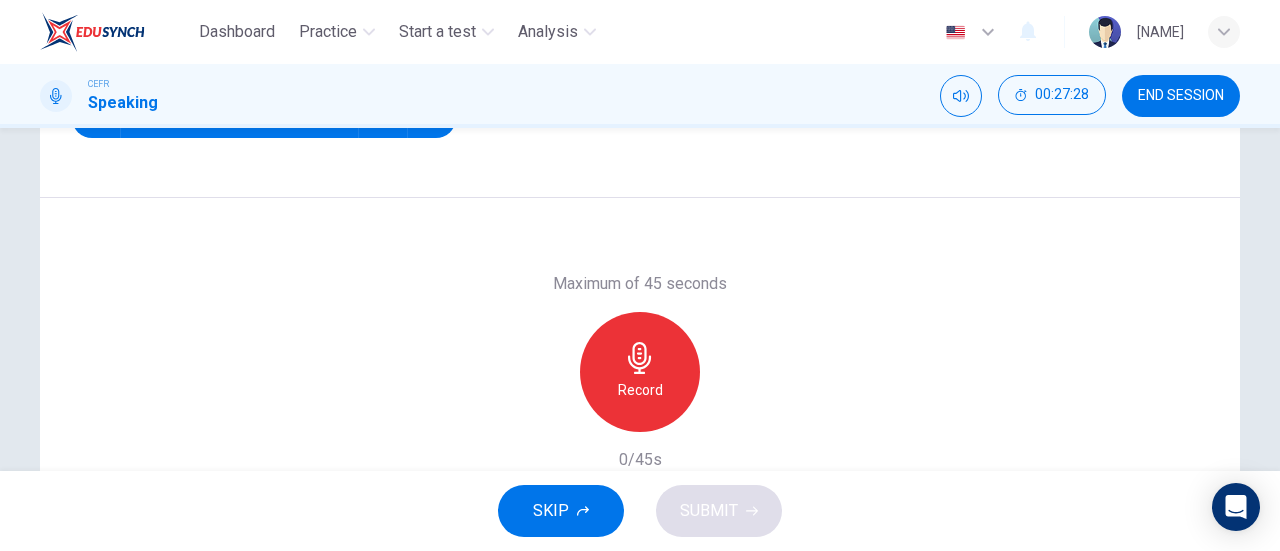 scroll, scrollTop: 432, scrollLeft: 0, axis: vertical 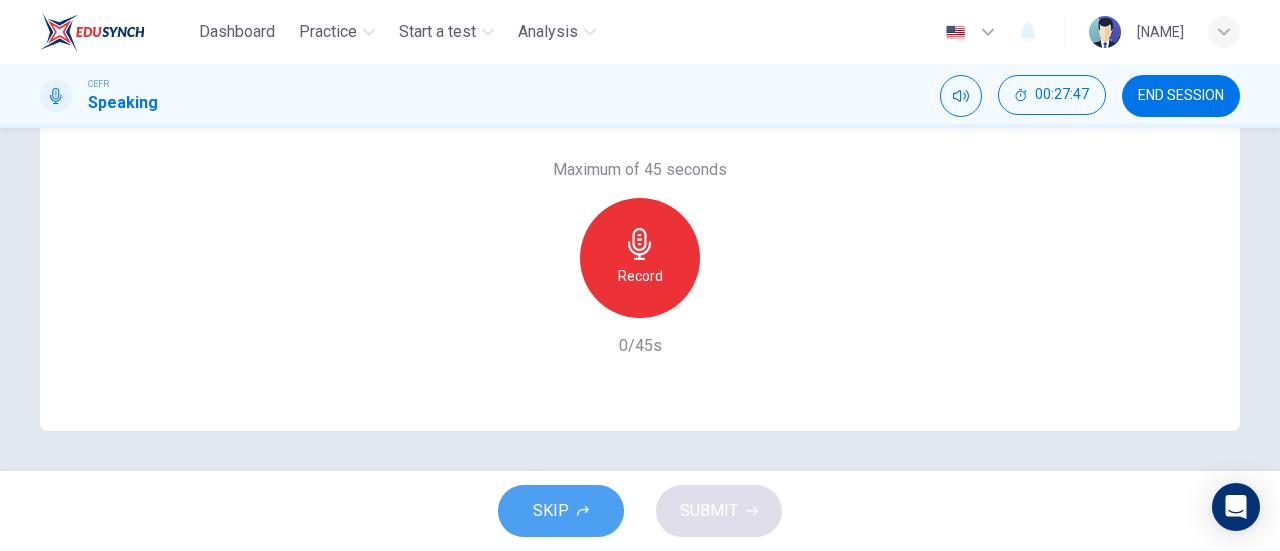 click on "SKIP" at bounding box center (561, 511) 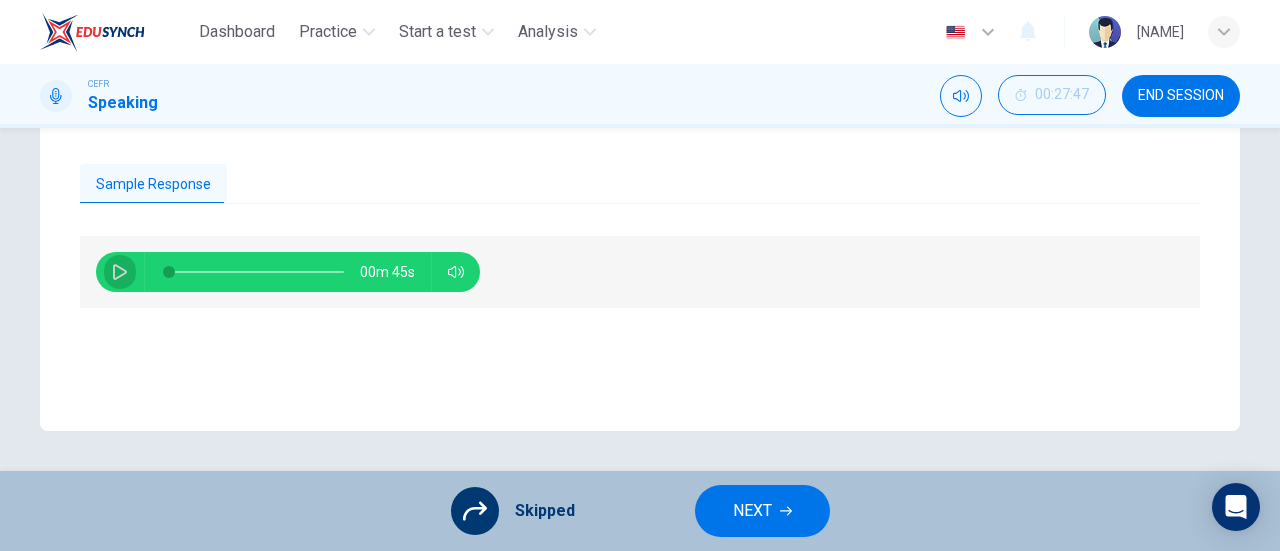 click at bounding box center (120, 272) 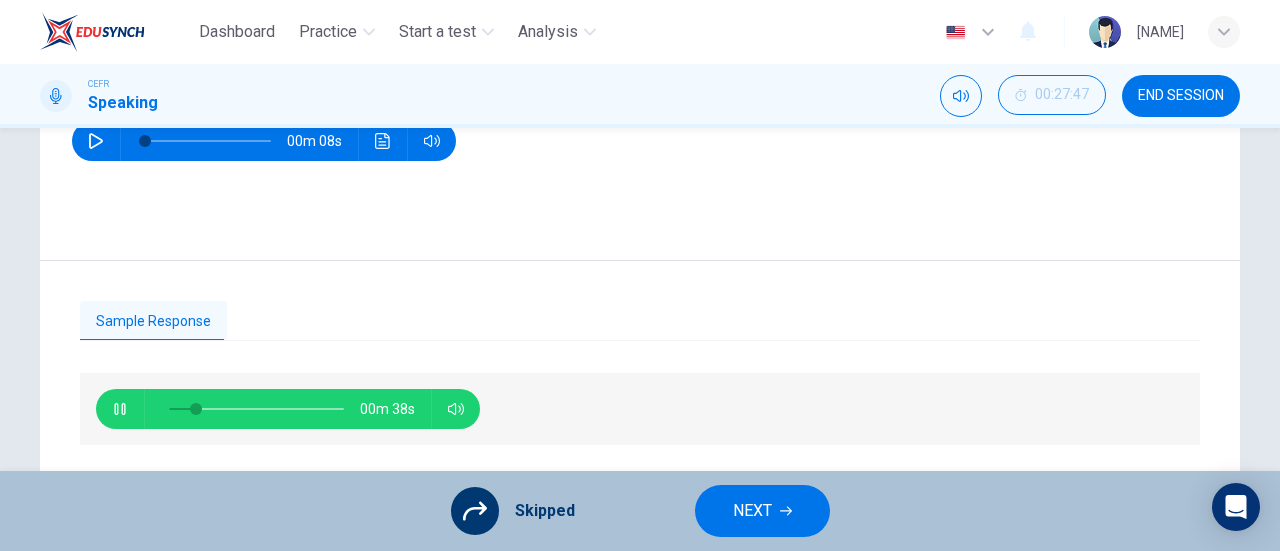scroll, scrollTop: 313, scrollLeft: 0, axis: vertical 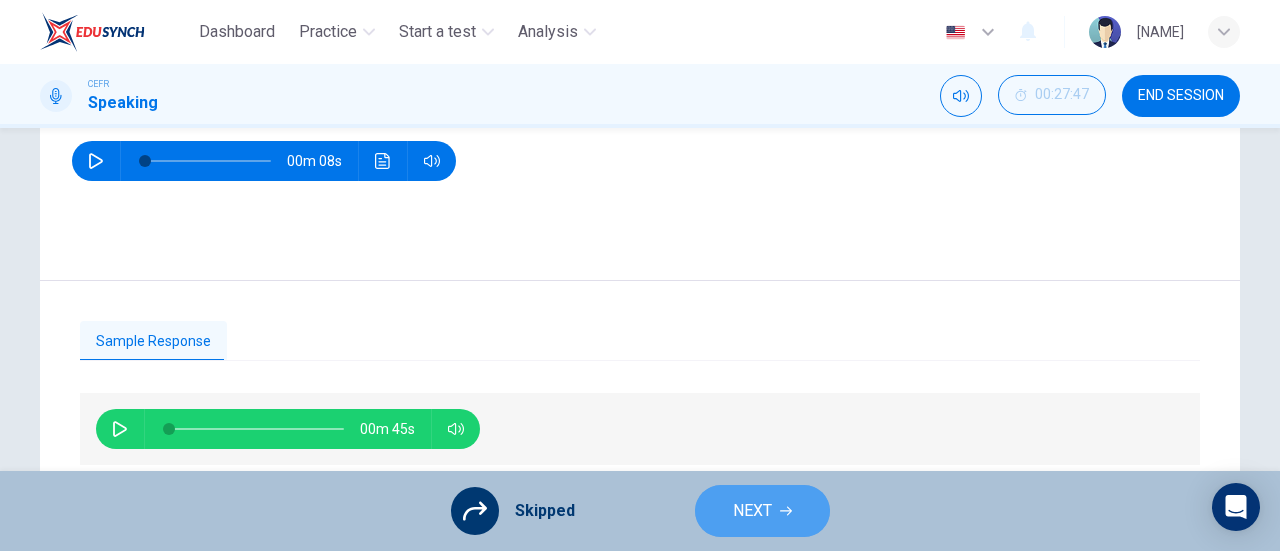 click on "NEXT" at bounding box center [762, 511] 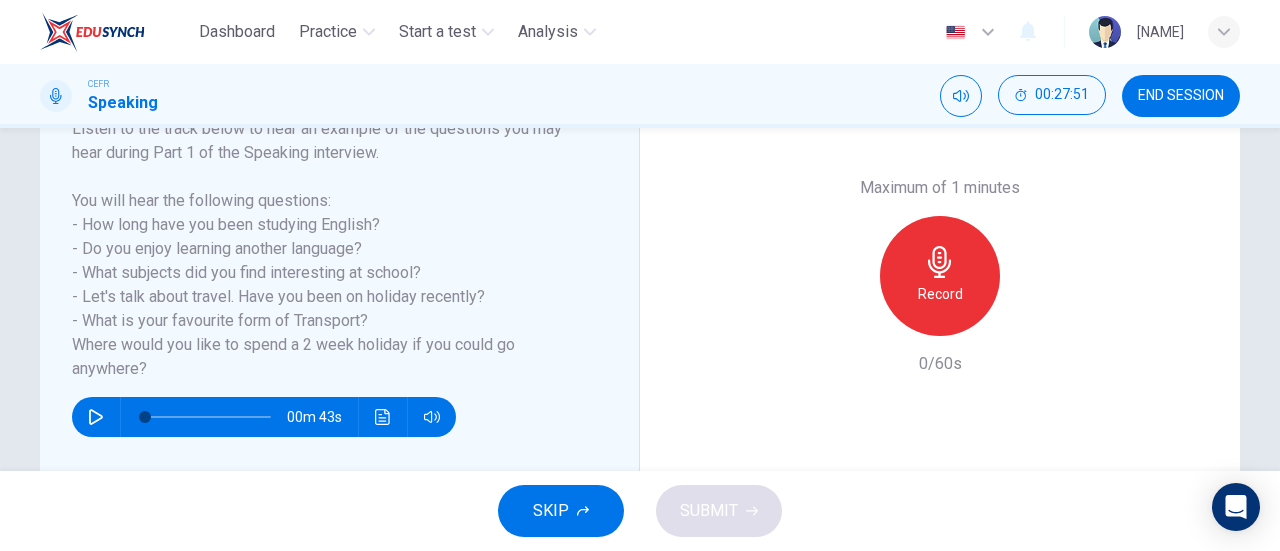 scroll, scrollTop: 319, scrollLeft: 0, axis: vertical 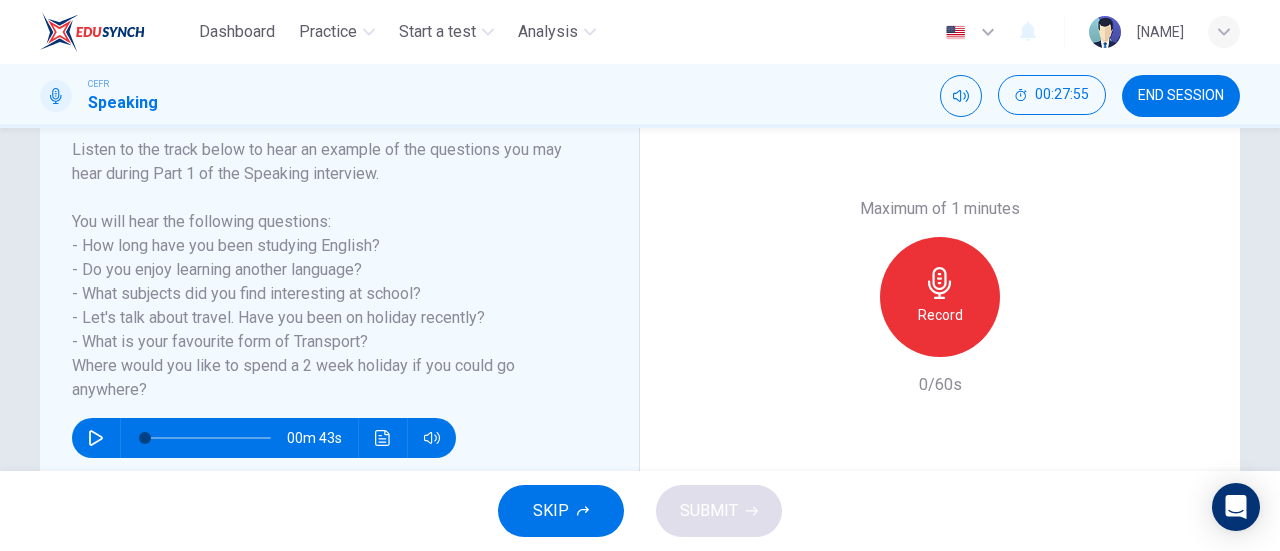 click on "Question   6 Question Type :   Part 1 - Introduction and Interview Directions :   During Part 1 of the Speaking interview, the examiner asks you very general questions to give you the chance to talk about yourself. Maximum of 1 minutes Record 0/60s Question : Listen to the track below to hear an example of the questions you may hear during Part 1 of the Speaking interview.  You will hear the following questions:
- How long have you been studying English?
- Do you enjoy learning another language?
- What subjects did you find interesting at school?
- Let's talk about travel. Have you been on holiday recently?
- What is your favourite form of Transport?
- Where would you like to spend a 2 week holiday if you could go anywhere? 00m 43s Maximum of 1 minutes Record 0/60s" at bounding box center (640, 299) 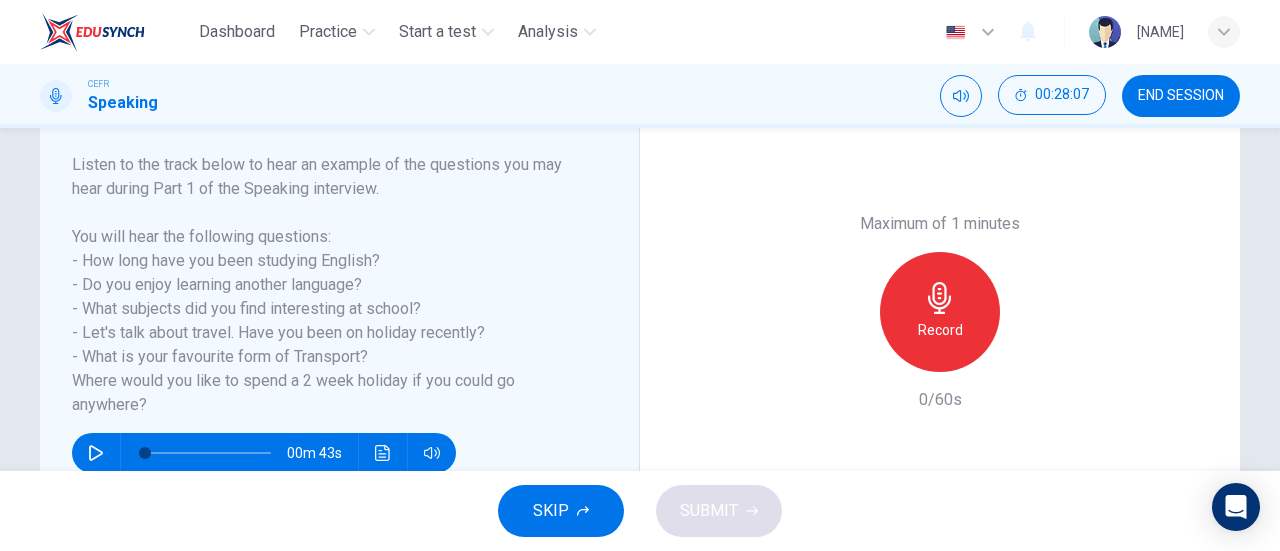 scroll, scrollTop: 309, scrollLeft: 0, axis: vertical 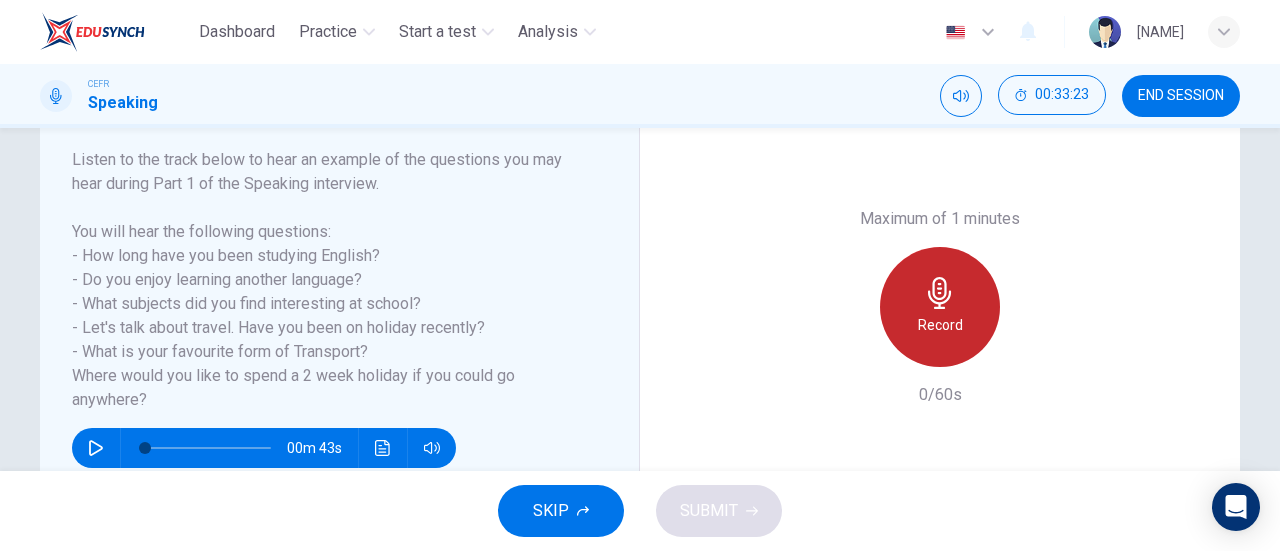 click on "Record" at bounding box center [940, 307] 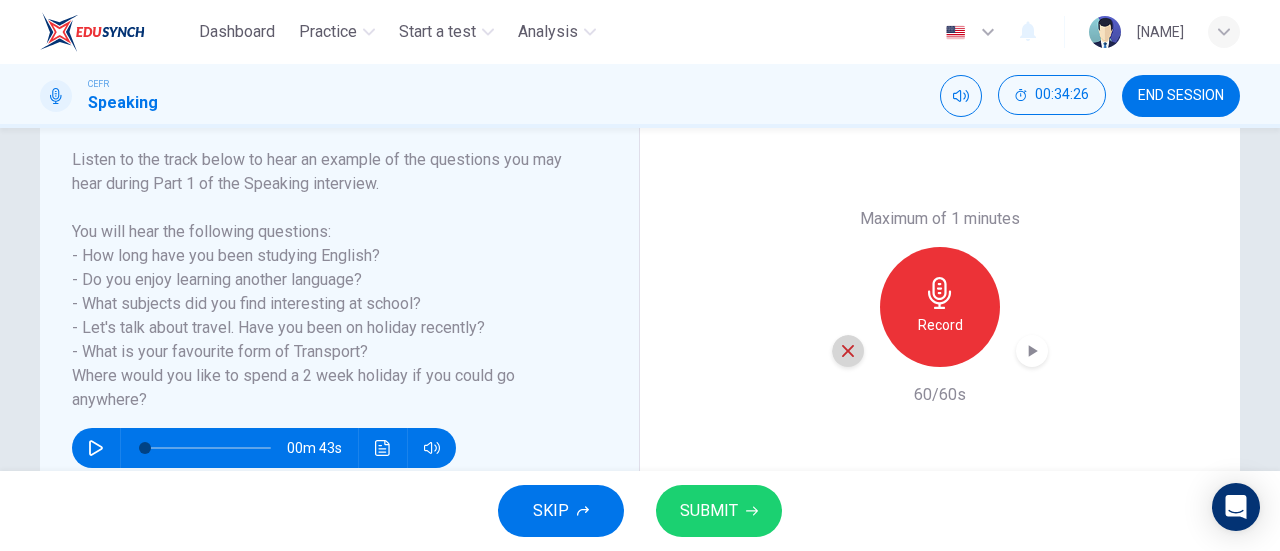 click at bounding box center (848, 351) 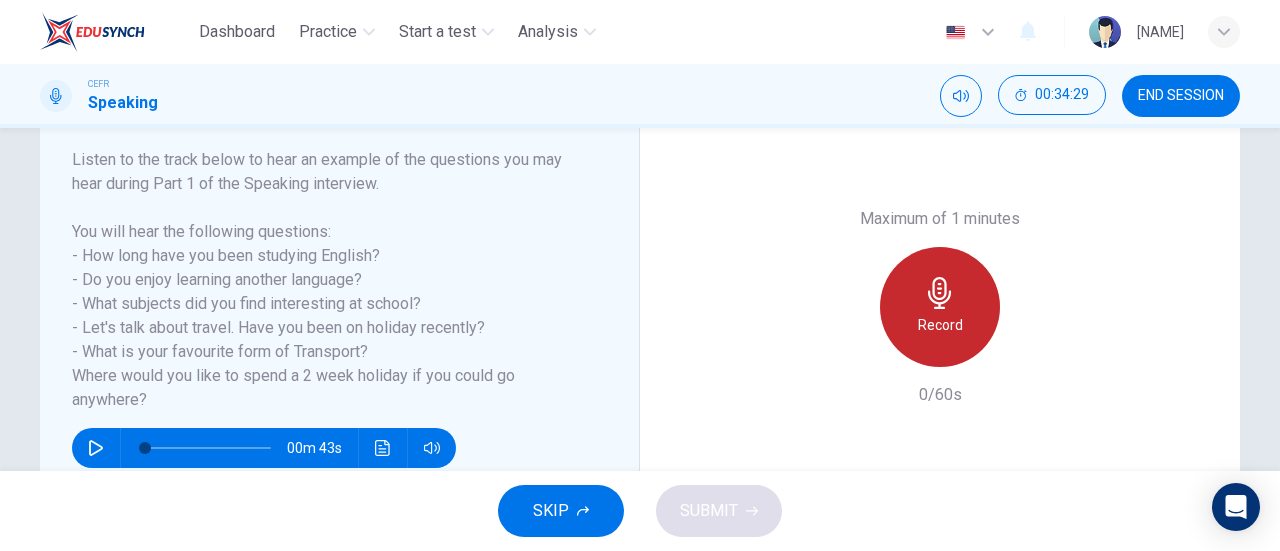 click on "Record" at bounding box center [940, 325] 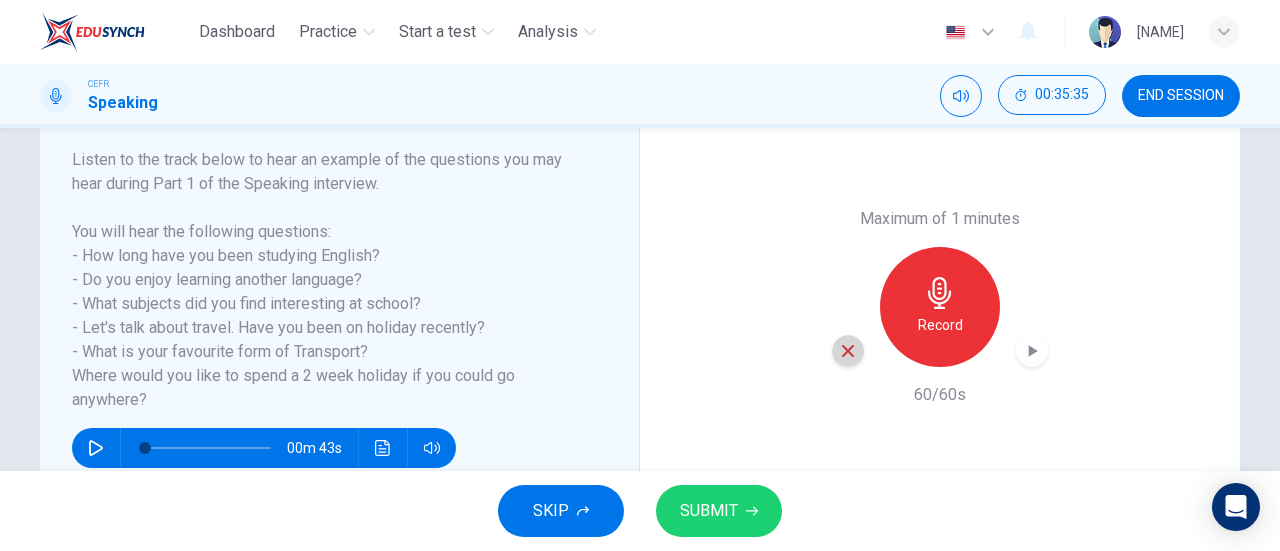 click at bounding box center [848, 351] 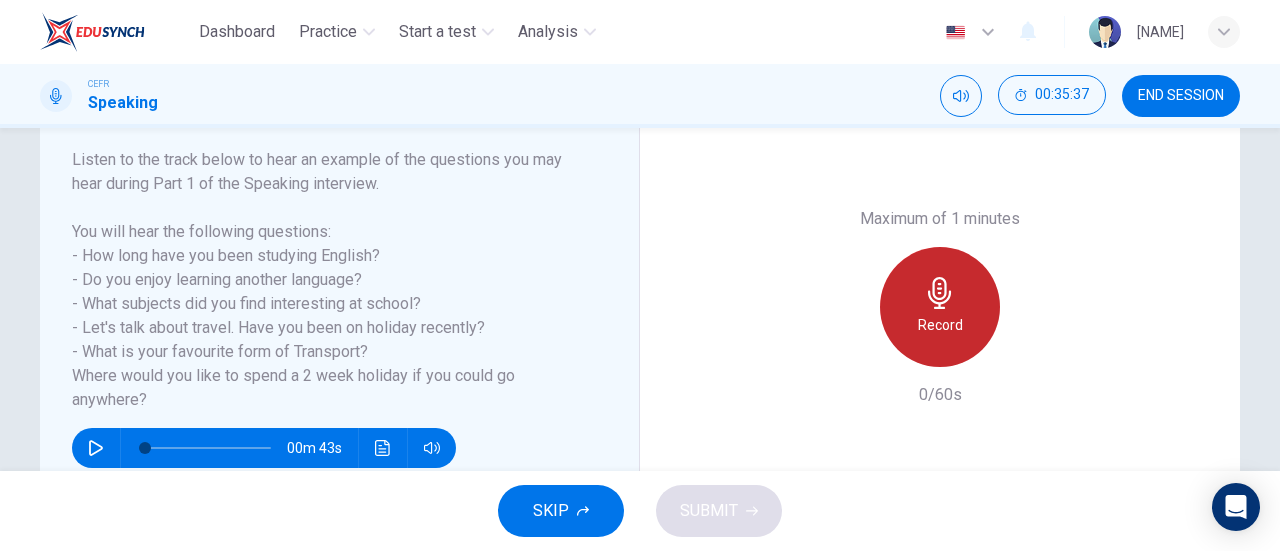 click on "Record" at bounding box center [940, 325] 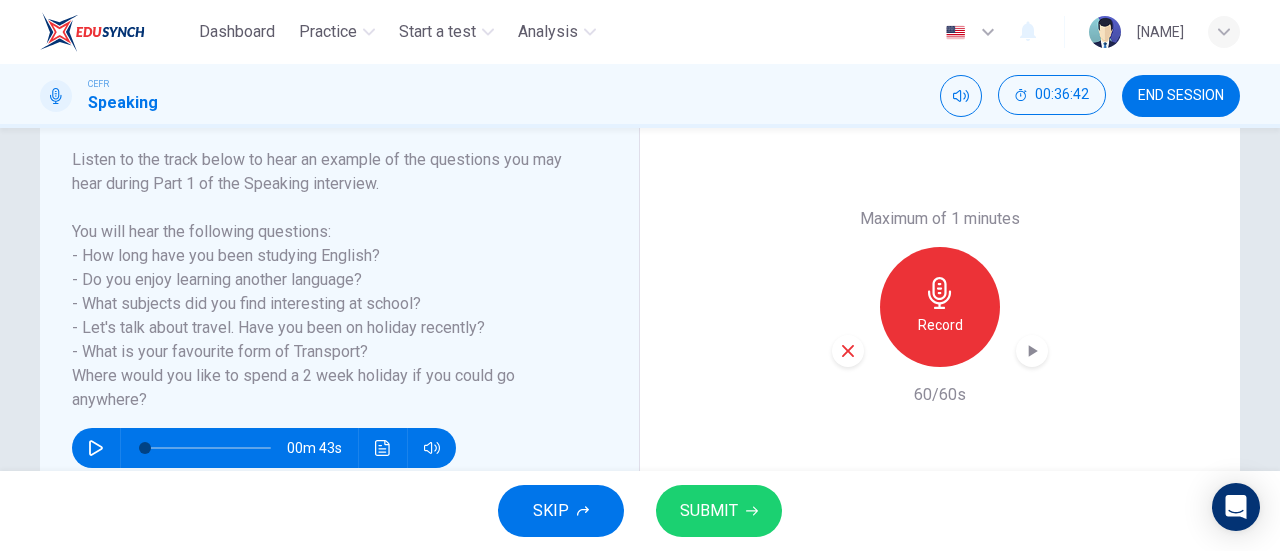 click on "SUBMIT" at bounding box center [719, 511] 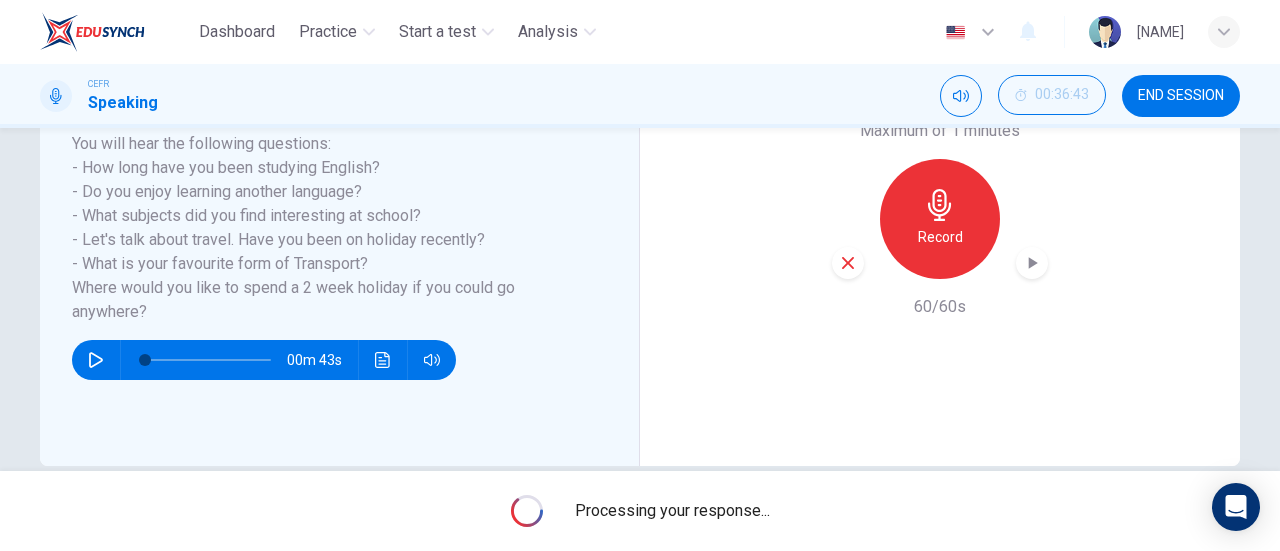 scroll, scrollTop: 421, scrollLeft: 0, axis: vertical 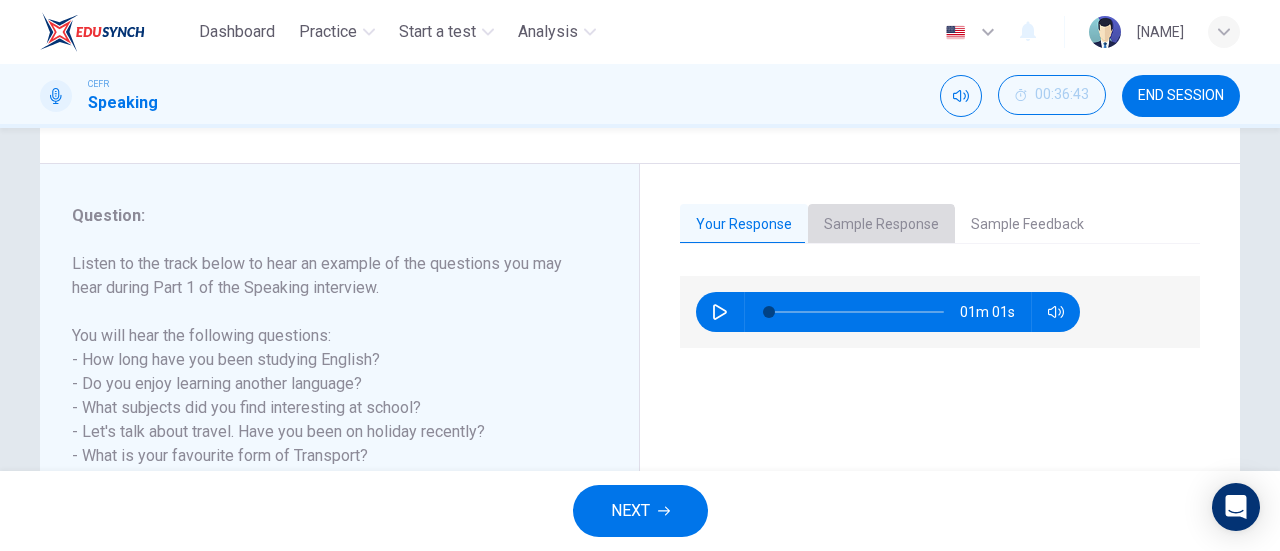 click on "Sample Response" at bounding box center [881, 225] 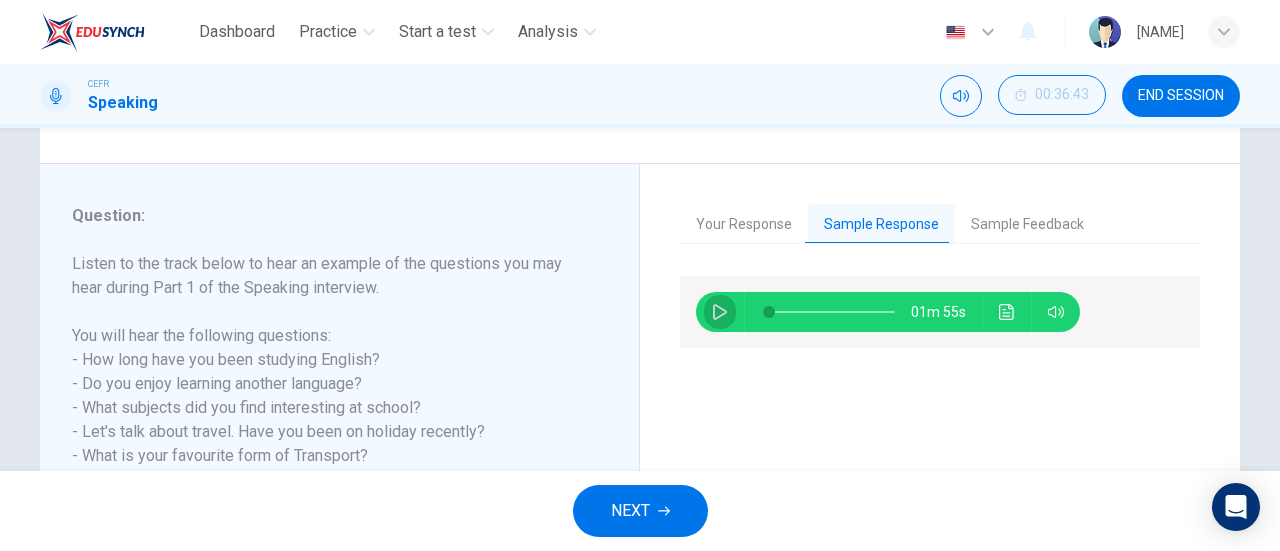 click at bounding box center (720, 312) 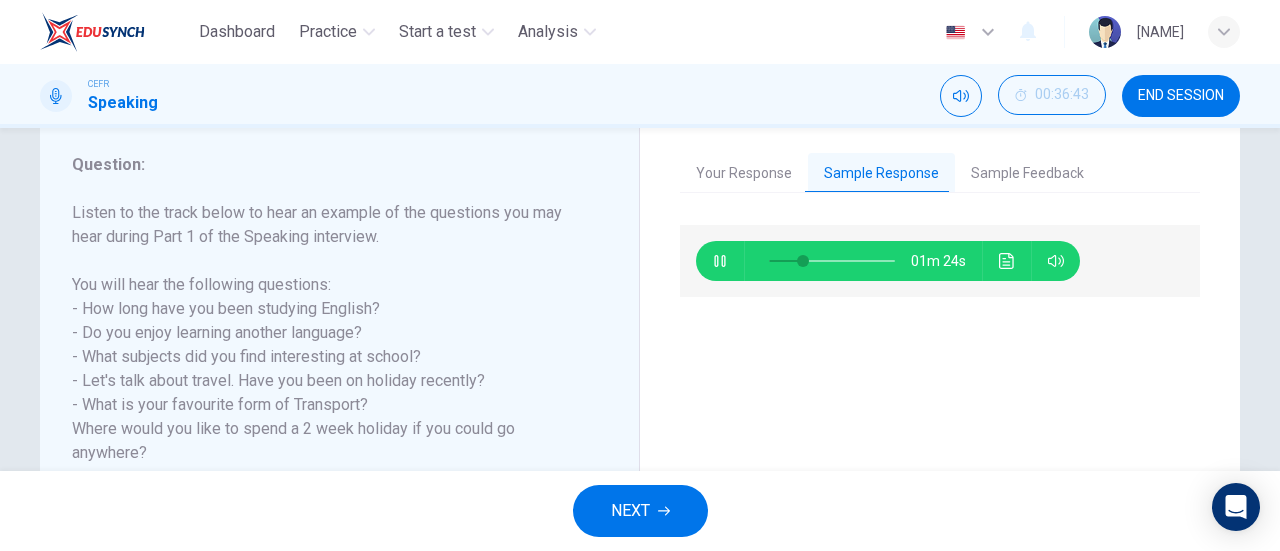 scroll, scrollTop: 264, scrollLeft: 0, axis: vertical 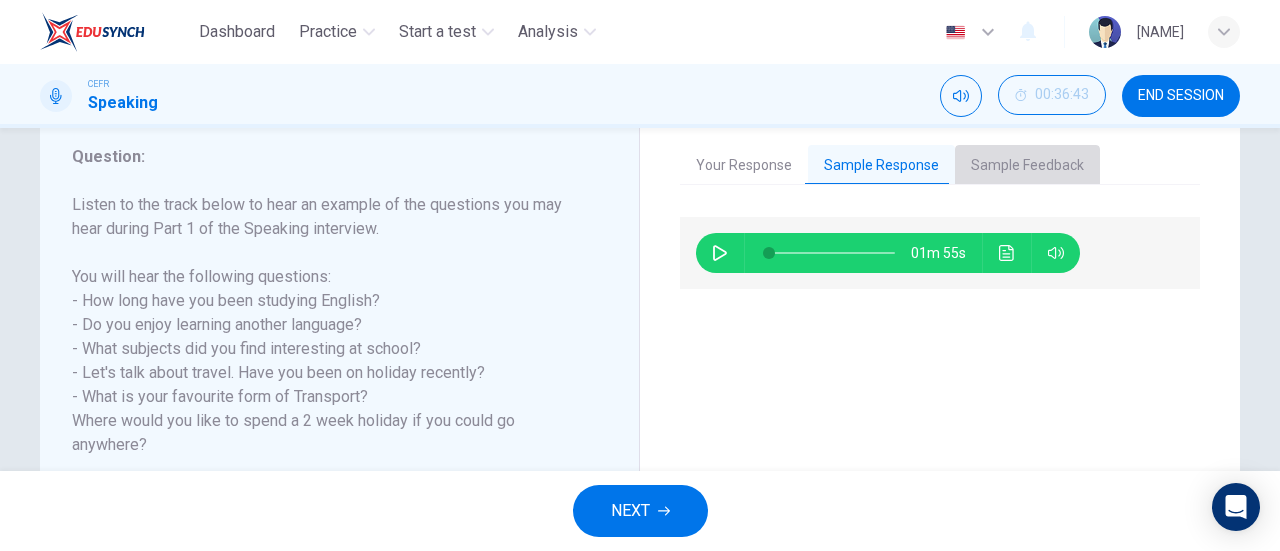 click on "Sample Feedback" at bounding box center (1027, 166) 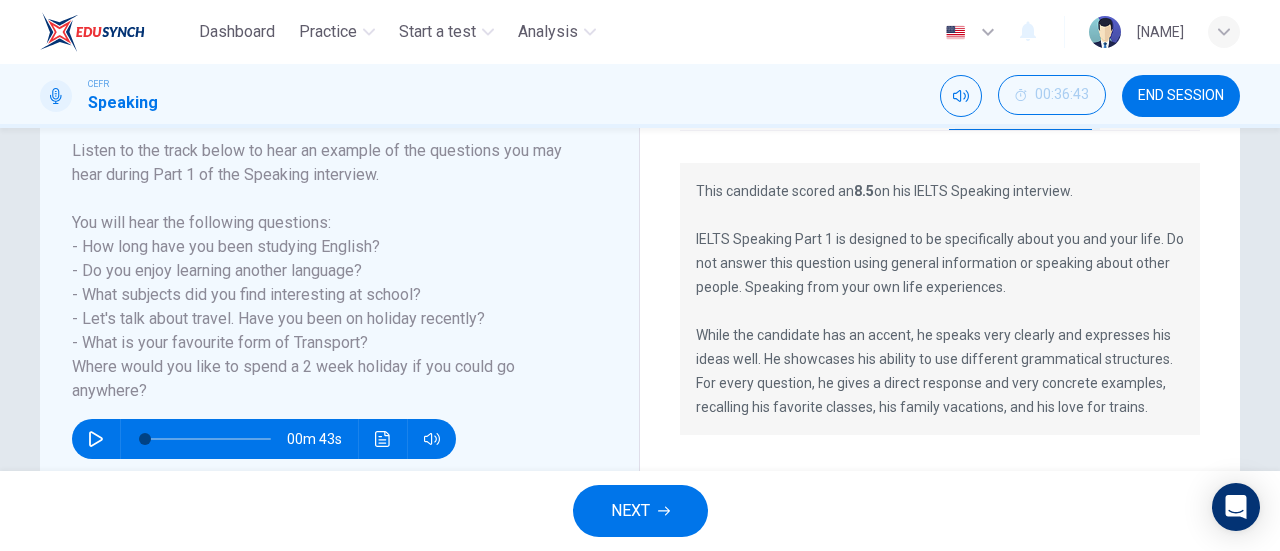 scroll, scrollTop: 312, scrollLeft: 0, axis: vertical 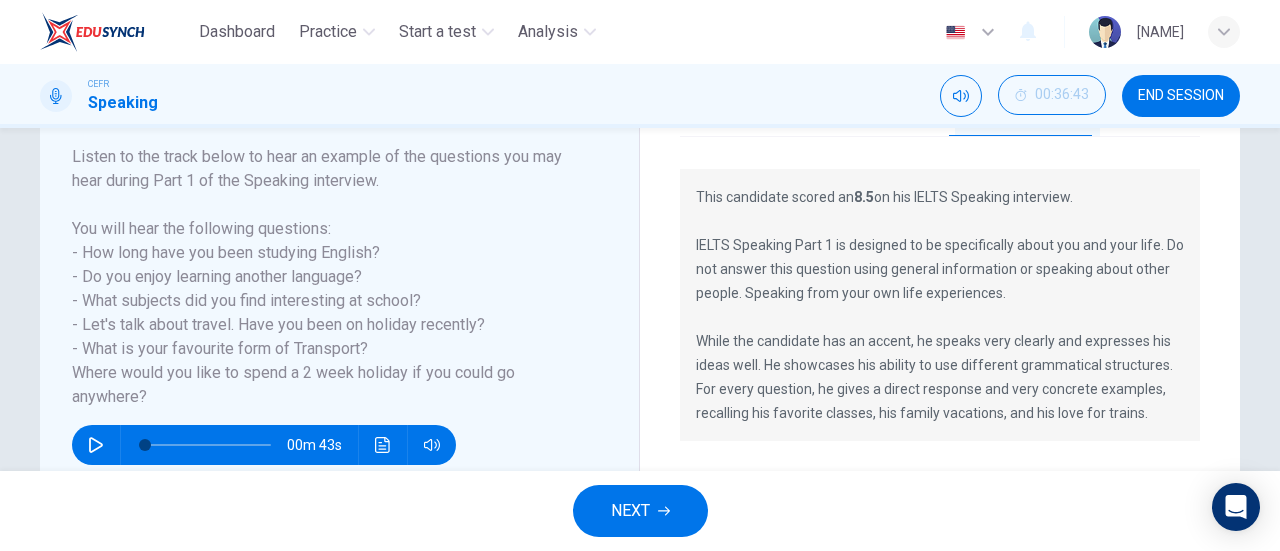 type 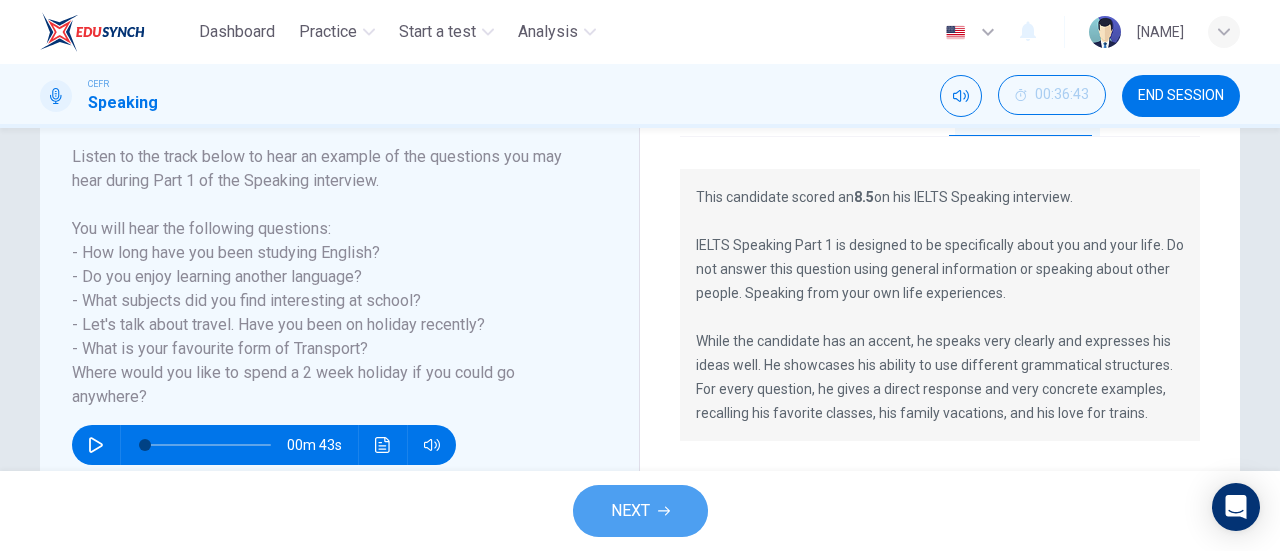 click on "NEXT" at bounding box center (640, 511) 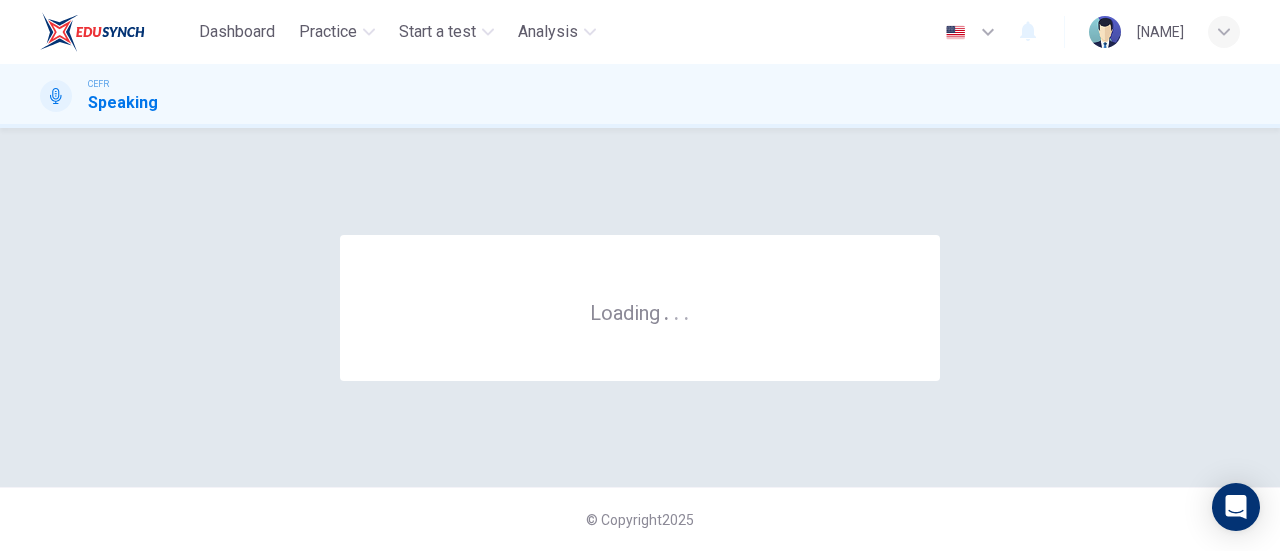 scroll, scrollTop: 0, scrollLeft: 0, axis: both 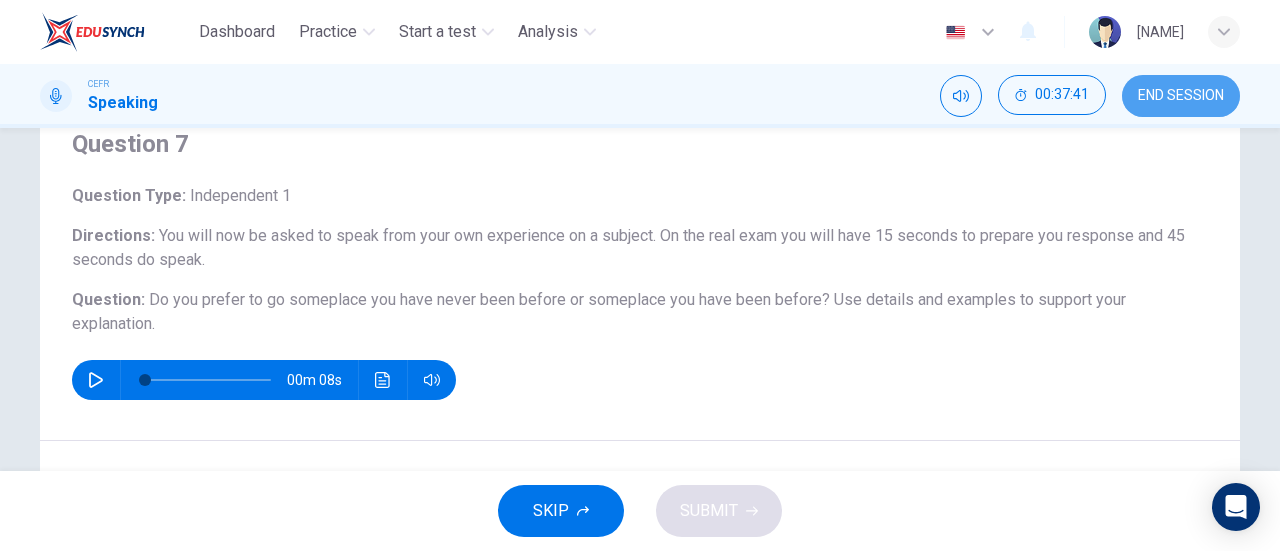 click on "END SESSION" at bounding box center [1181, 96] 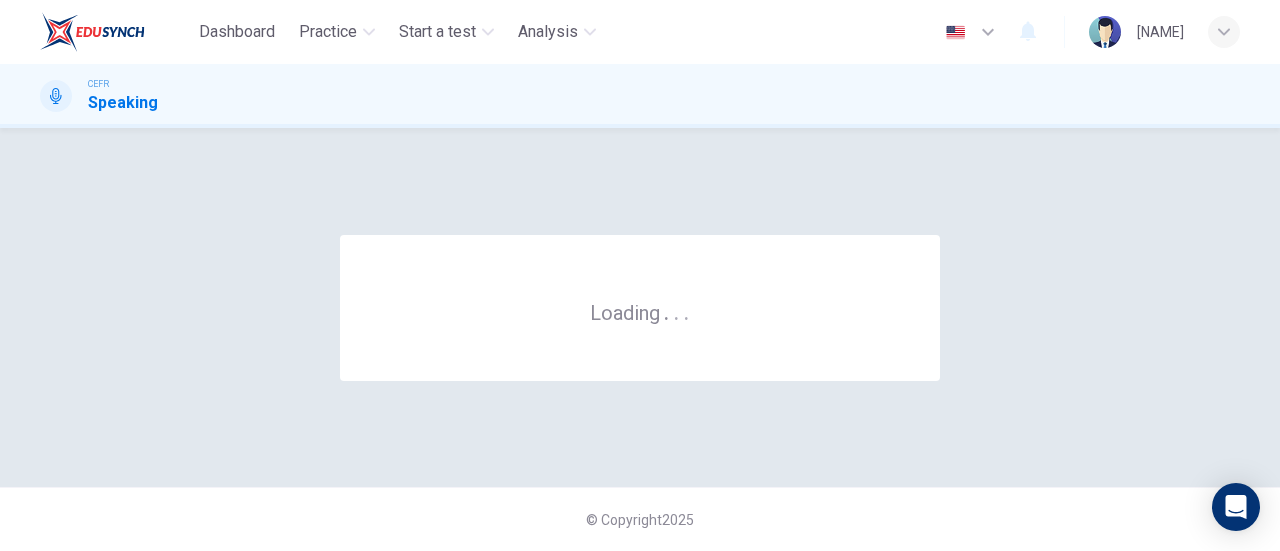 scroll, scrollTop: 0, scrollLeft: 0, axis: both 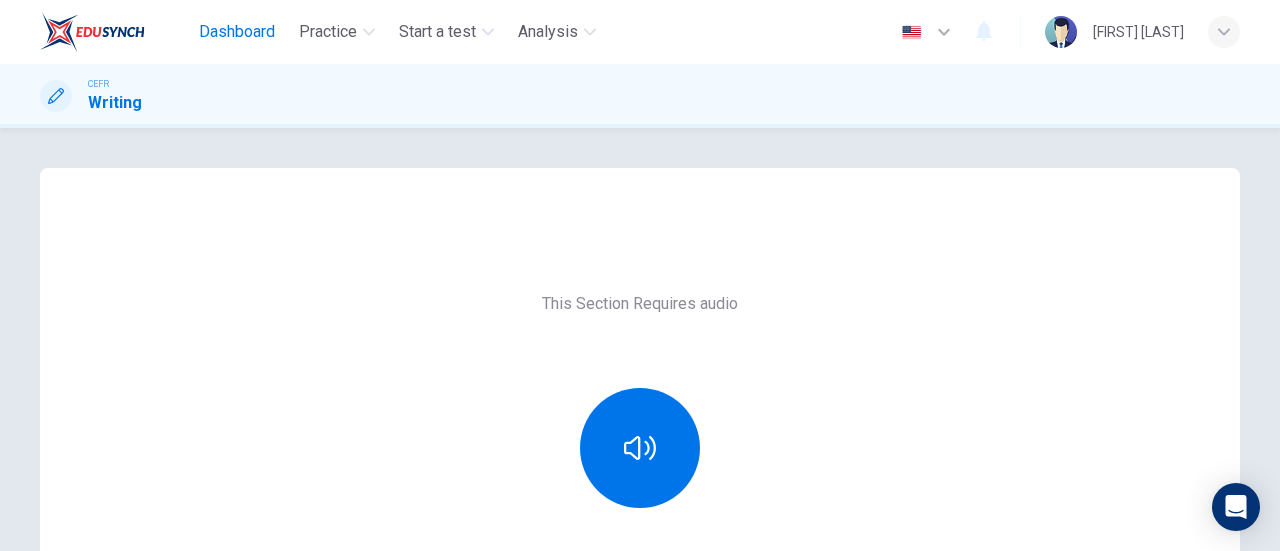 click on "Dashboard" at bounding box center (237, 32) 